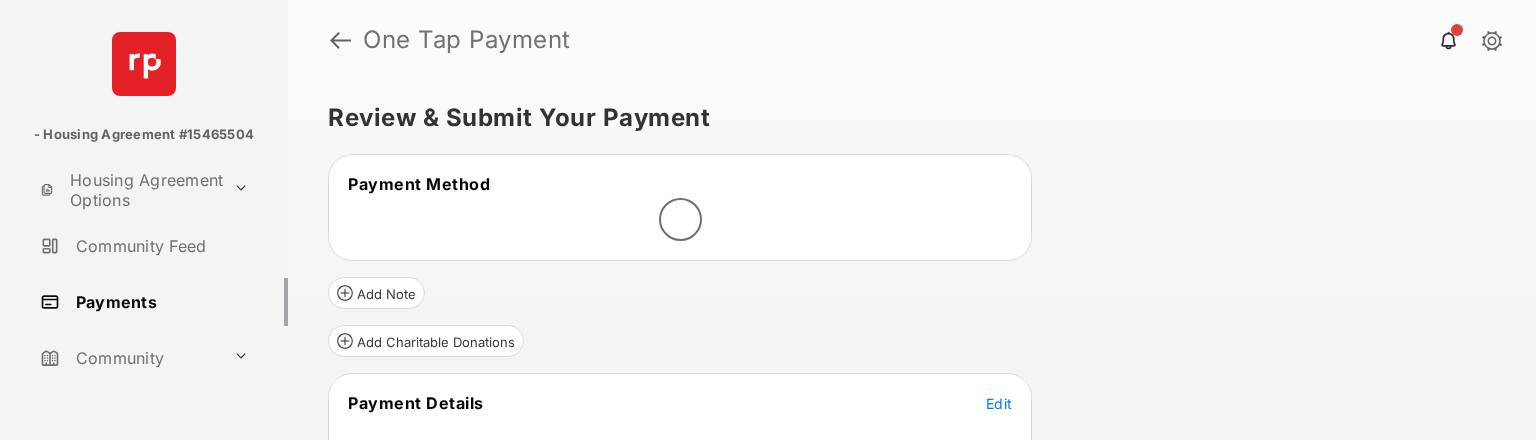 scroll, scrollTop: 0, scrollLeft: 0, axis: both 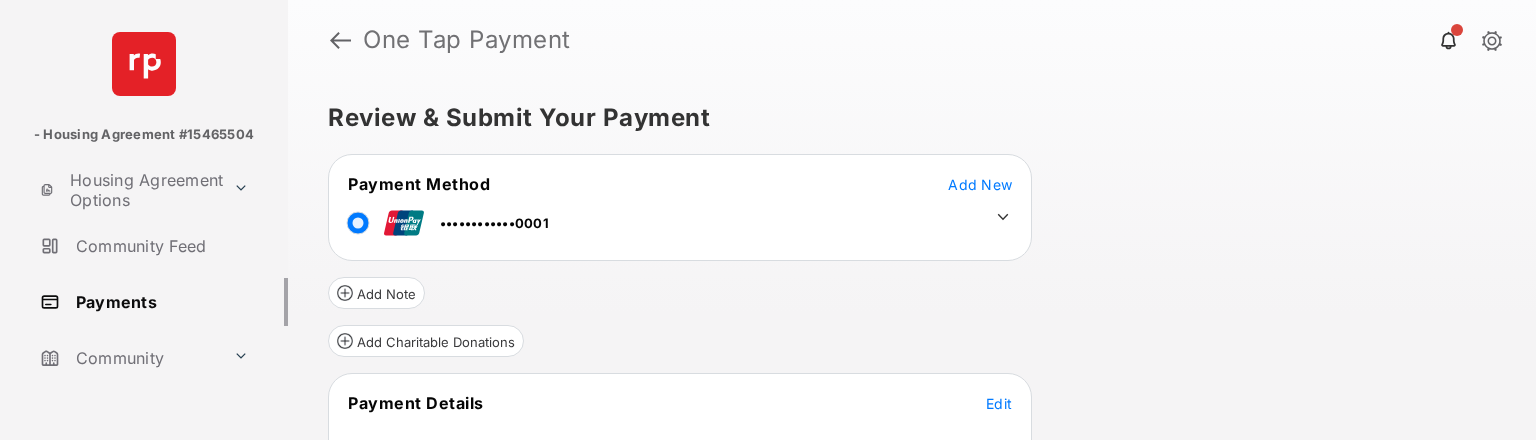 click on "Add New" at bounding box center (980, 184) 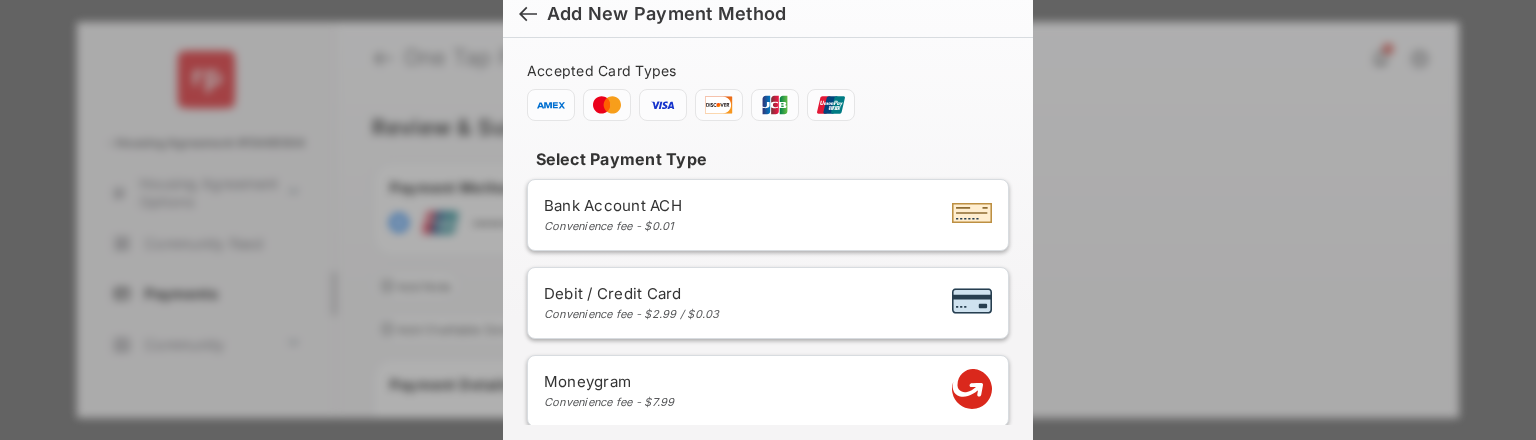 click at bounding box center [528, 16] 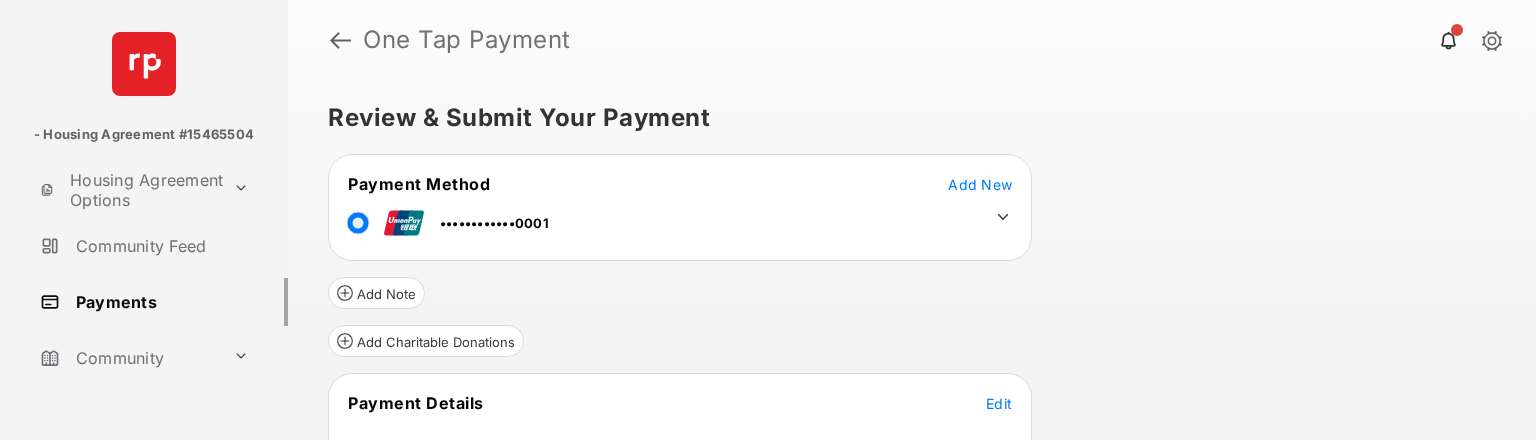 click 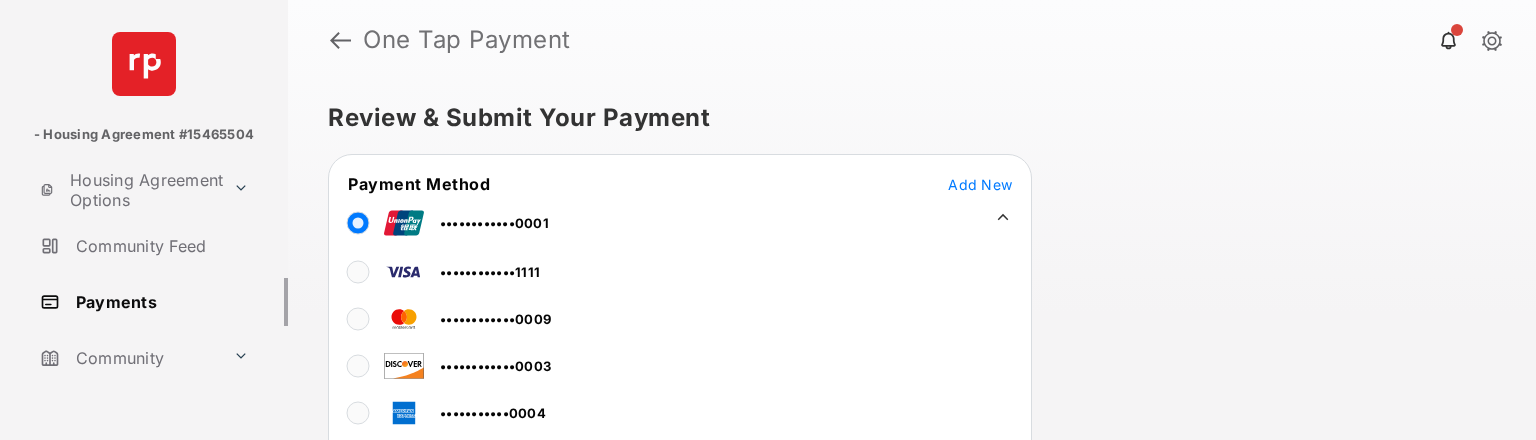 click on "••••••••••••1111" at bounding box center (490, 272) 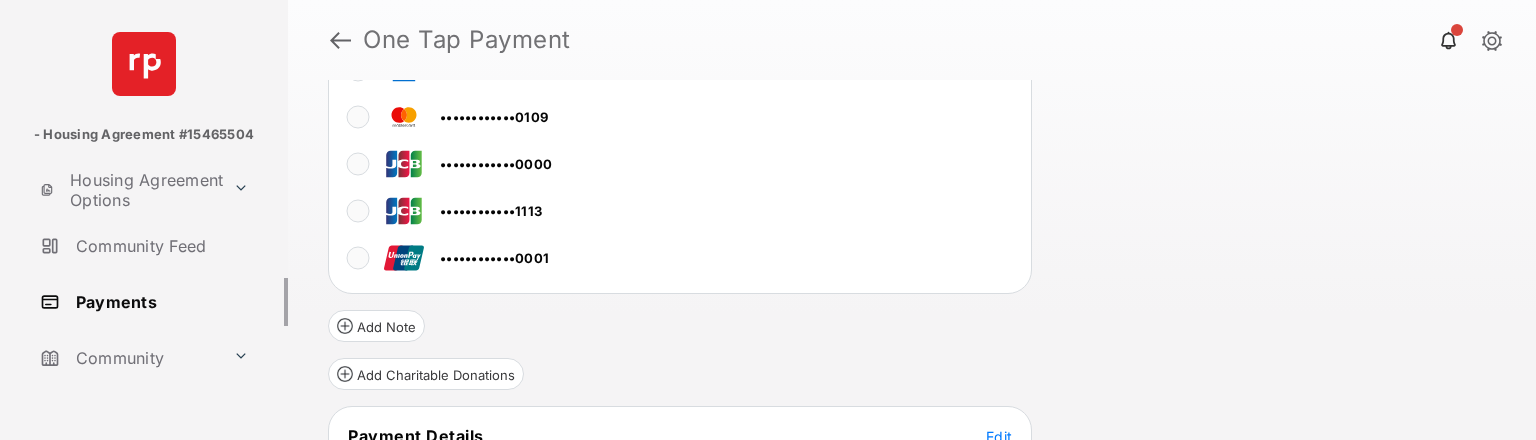 scroll, scrollTop: 299, scrollLeft: 0, axis: vertical 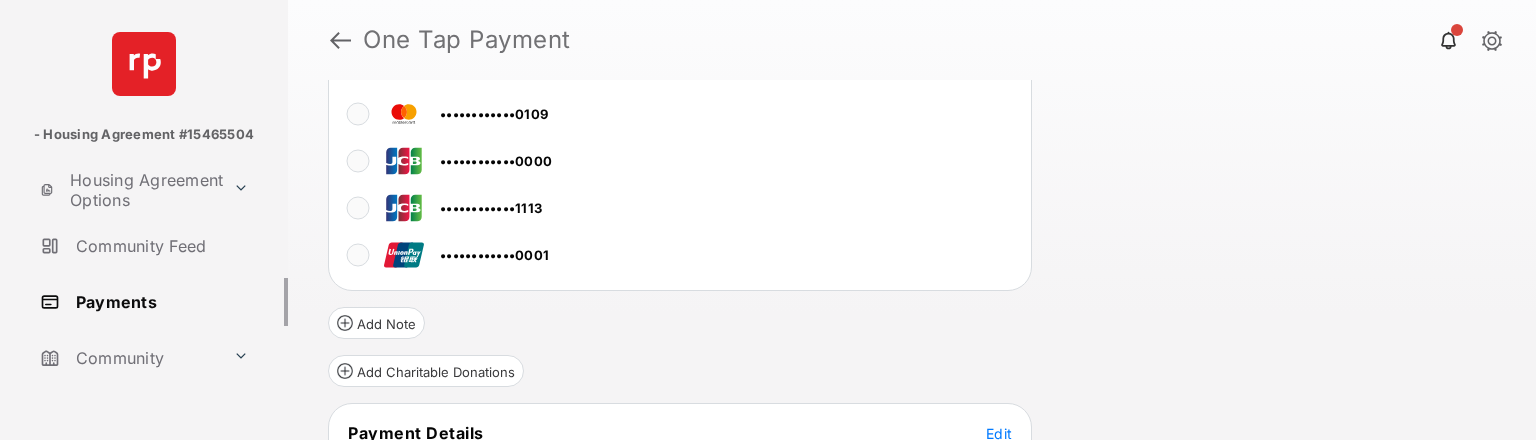 click at bounding box center [358, 208] 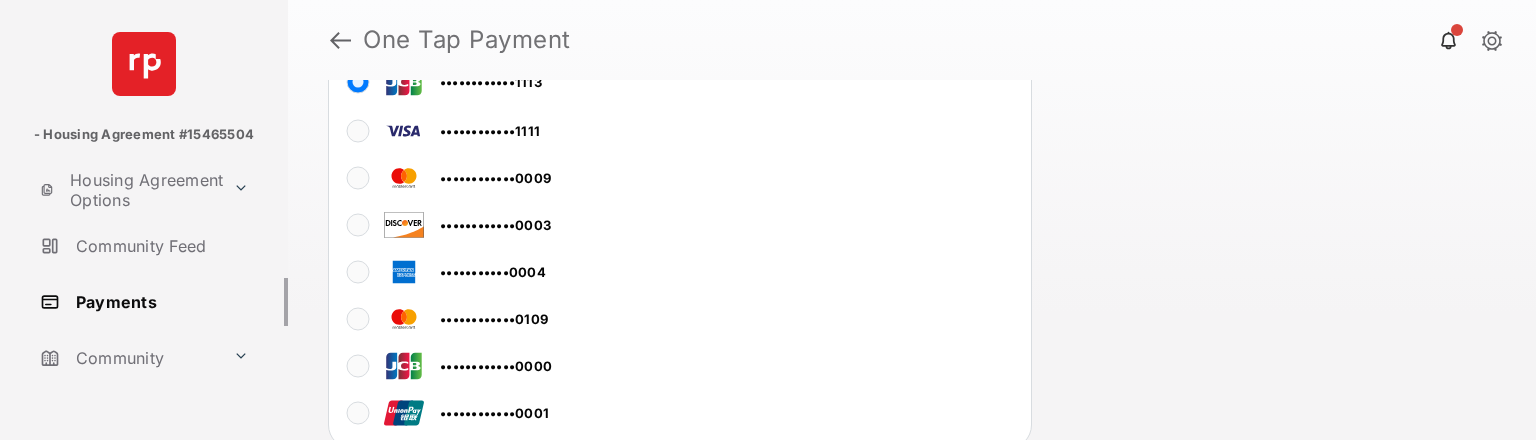 scroll, scrollTop: 139, scrollLeft: 0, axis: vertical 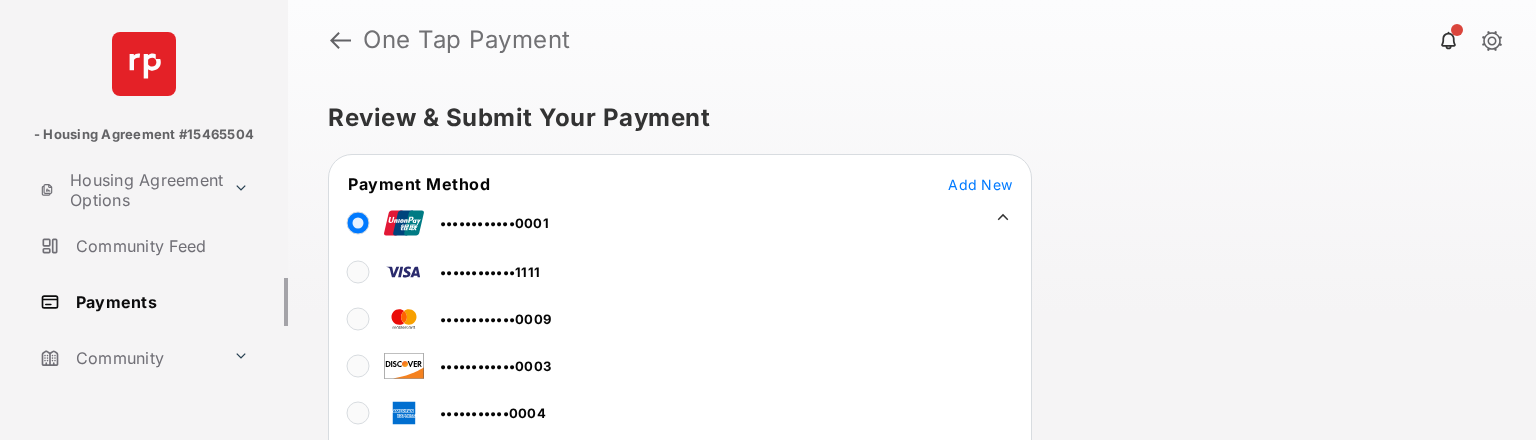click on "Add New" at bounding box center (980, 184) 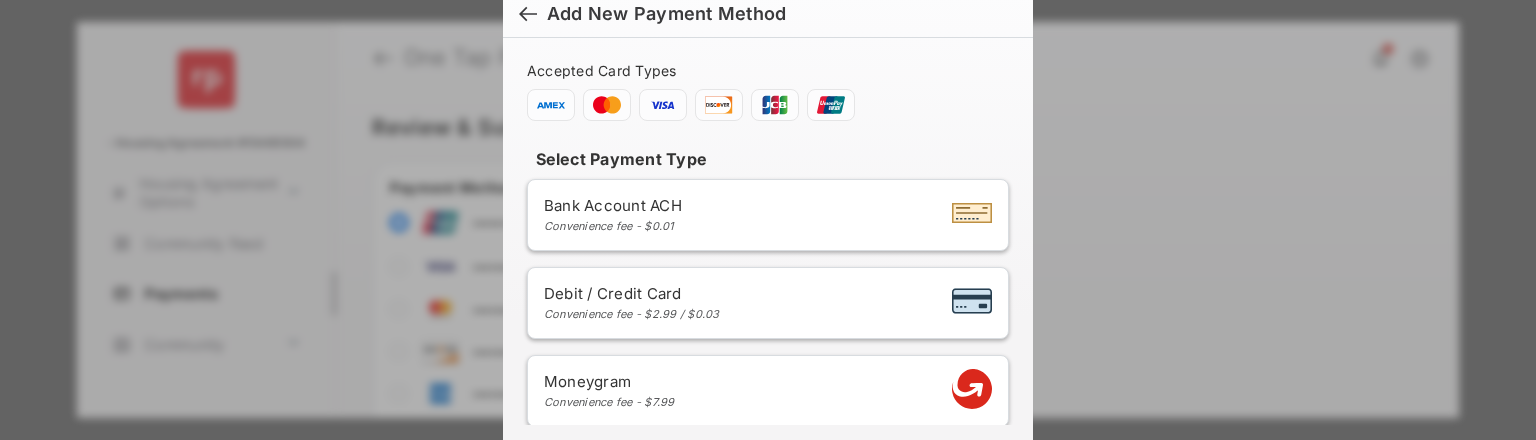 scroll, scrollTop: 68, scrollLeft: 0, axis: vertical 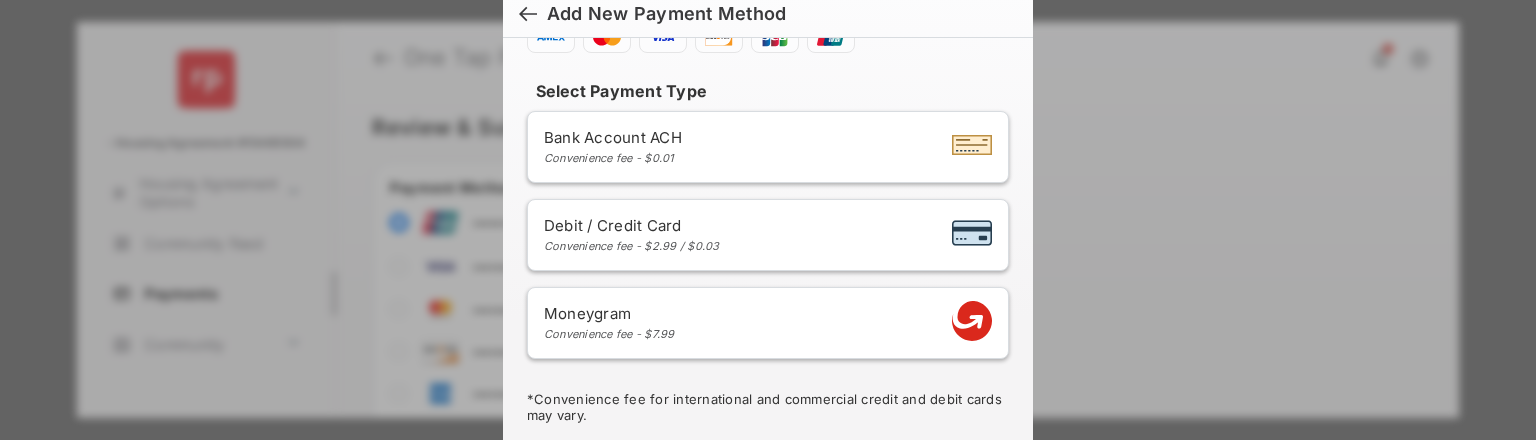 click on "Moneygram Convenience fee - $7.99" at bounding box center [768, 323] 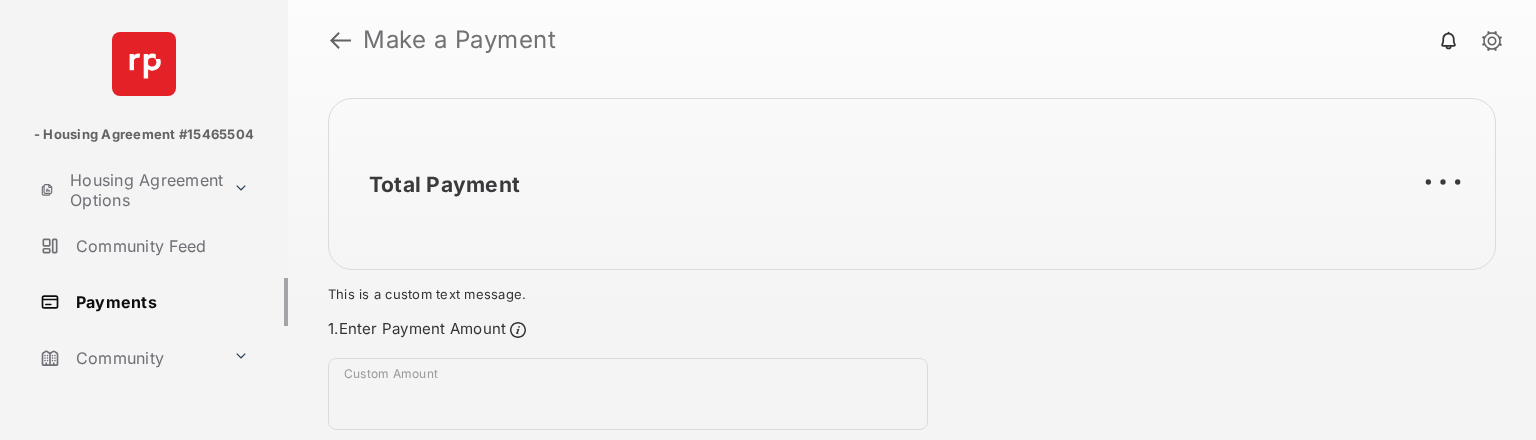scroll, scrollTop: 0, scrollLeft: 0, axis: both 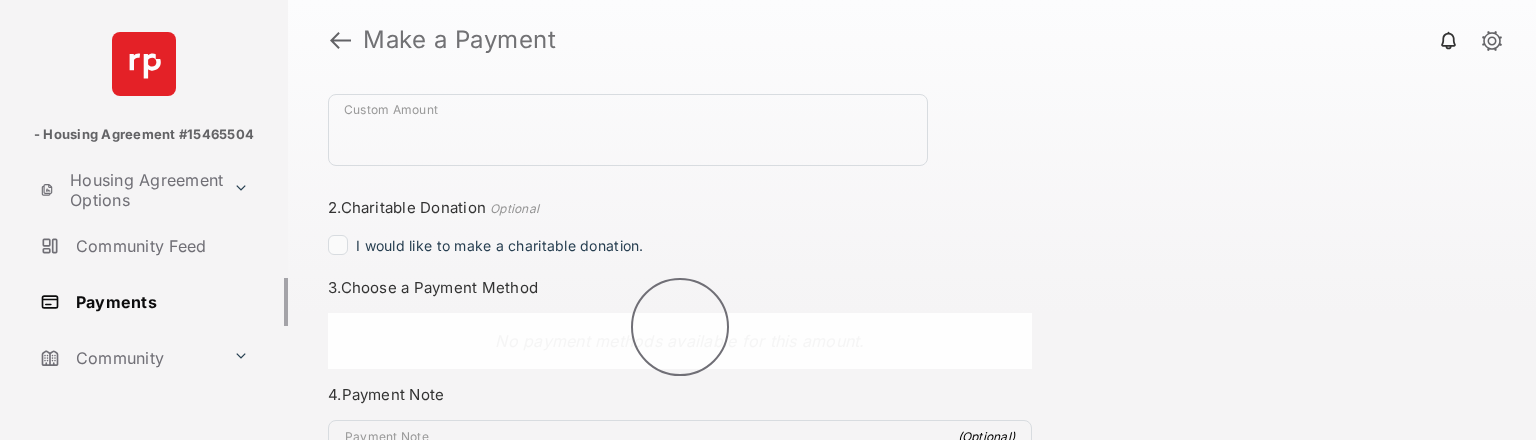 click on "Custom Amount Required field" at bounding box center (680, 138) 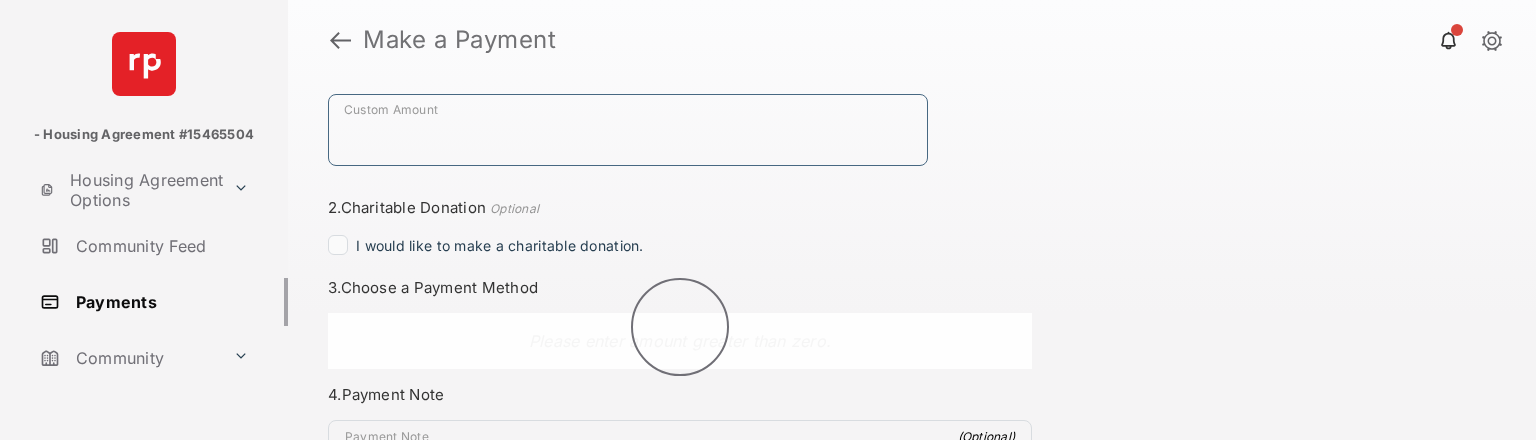 click on "Custom Amount" at bounding box center [628, 130] 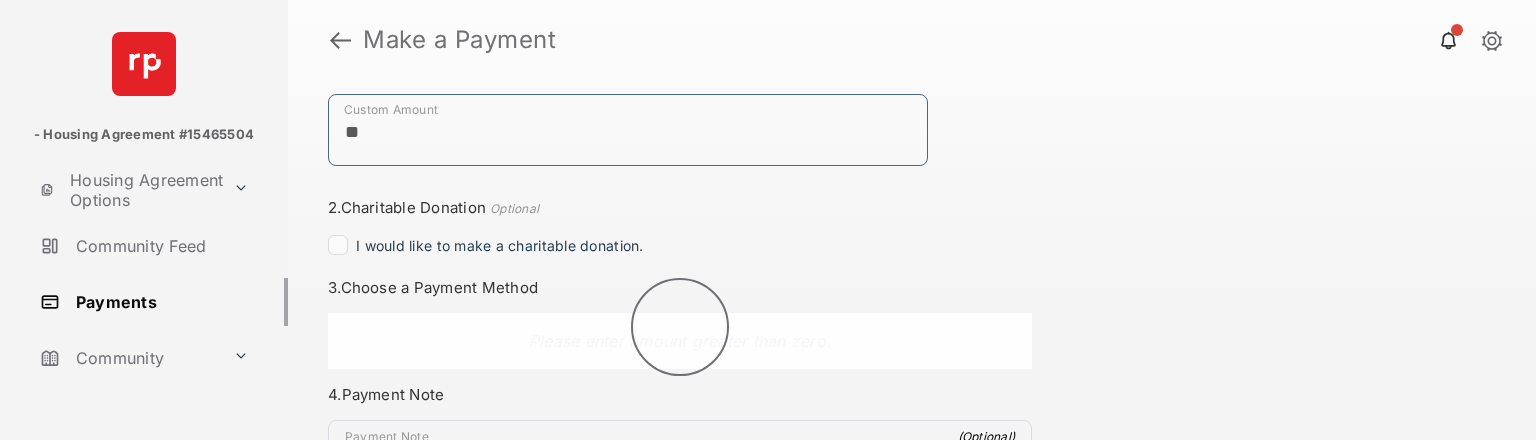 type on "**" 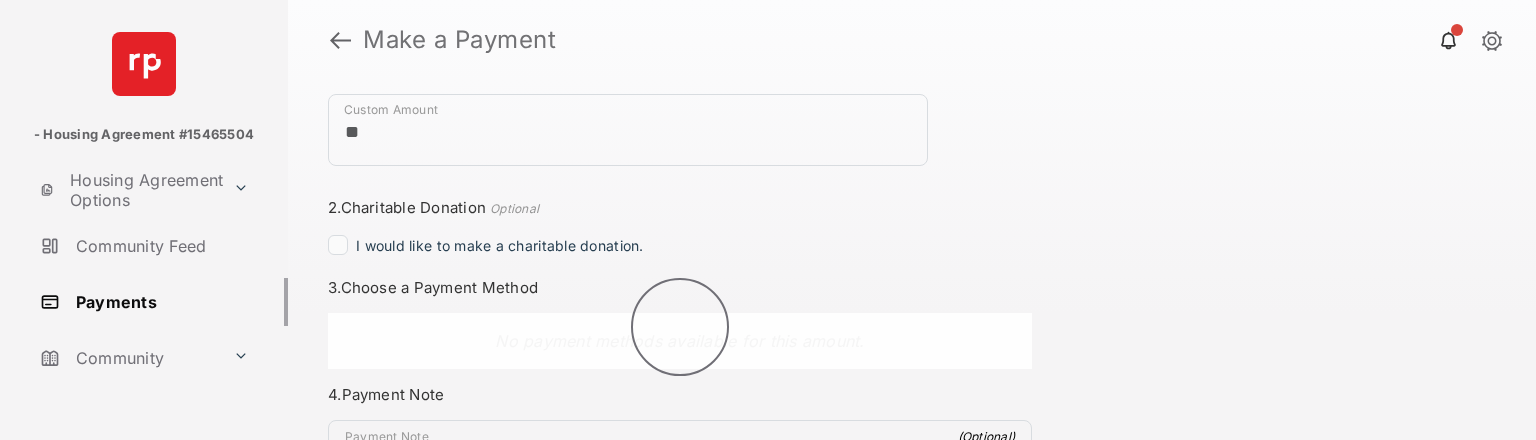click on "Total Payment $1.00 This is a custom text message. Payment Summary Payment Method  - -  Payment Date [DATE] Payment Amount $1.00 Total Payment $1.00 1.  Enter Payment Amount Custom Amount ** 2.  Charitable Donation Optional I would like to make a charitable donation. 3.  Choose a Payment Method No payment methods available for this amount. 4.  Payment Note Payment Note ( Optional ) Next * You will confirm your payment amount and process your payment on the next step." at bounding box center (912, 260) 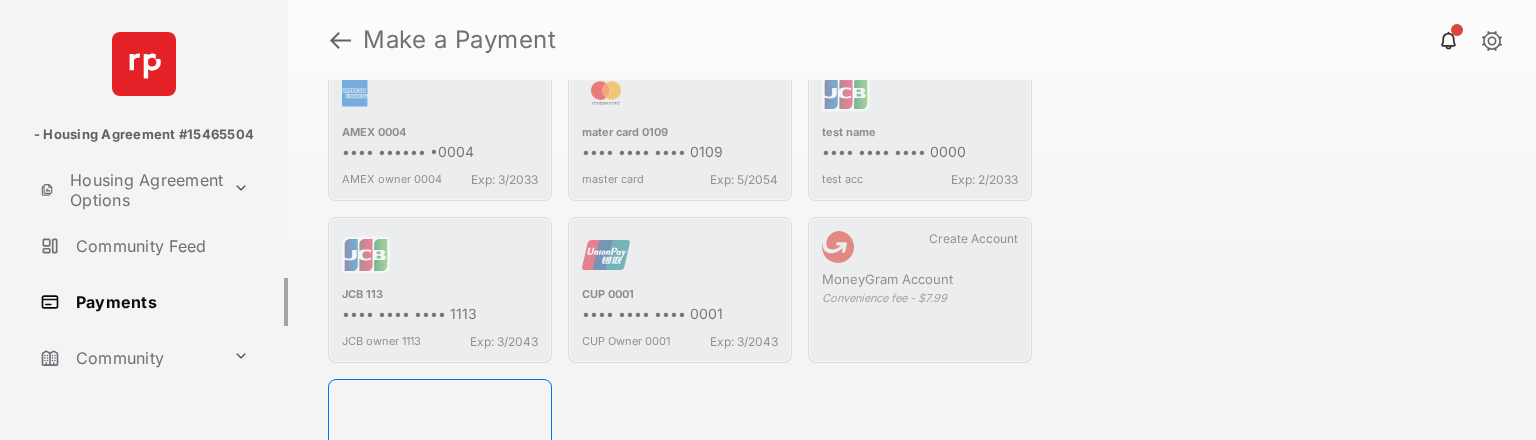 scroll, scrollTop: 695, scrollLeft: 0, axis: vertical 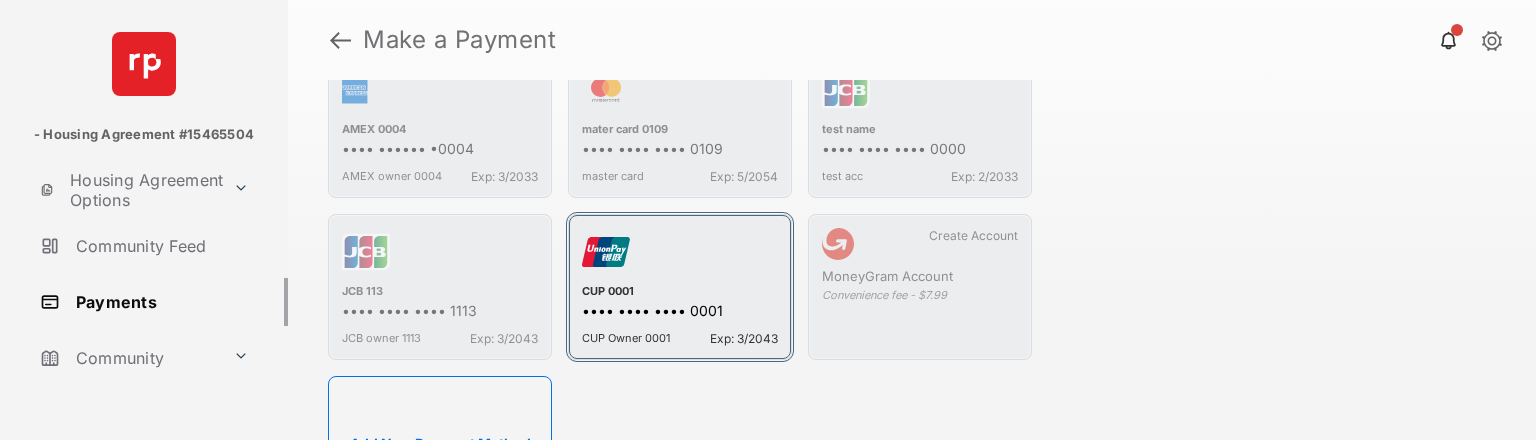 click on "CUP 0001" at bounding box center (680, 293) 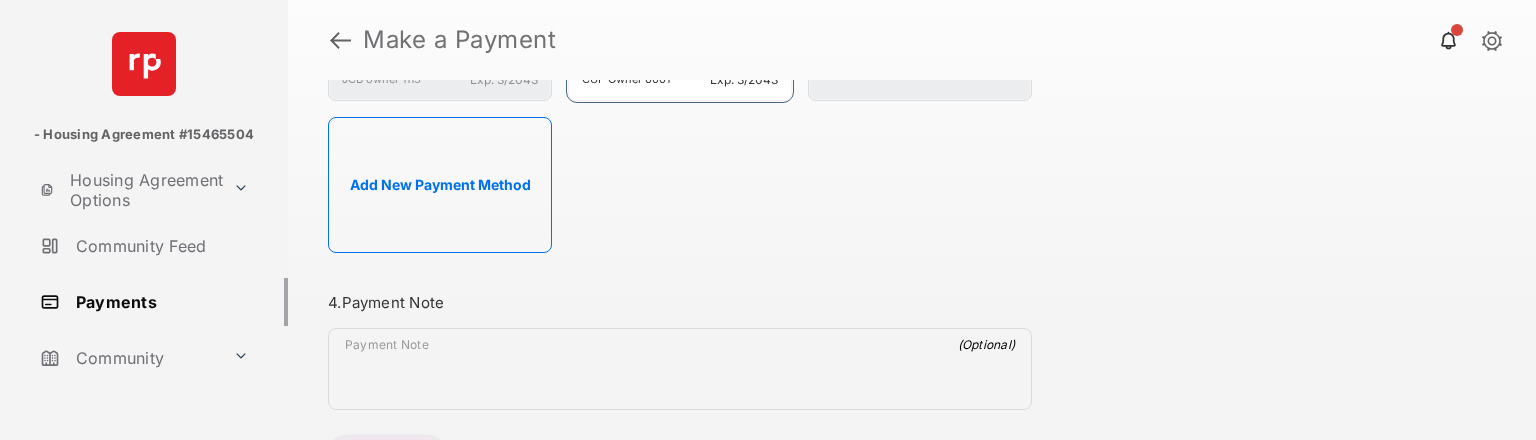scroll, scrollTop: 1052, scrollLeft: 0, axis: vertical 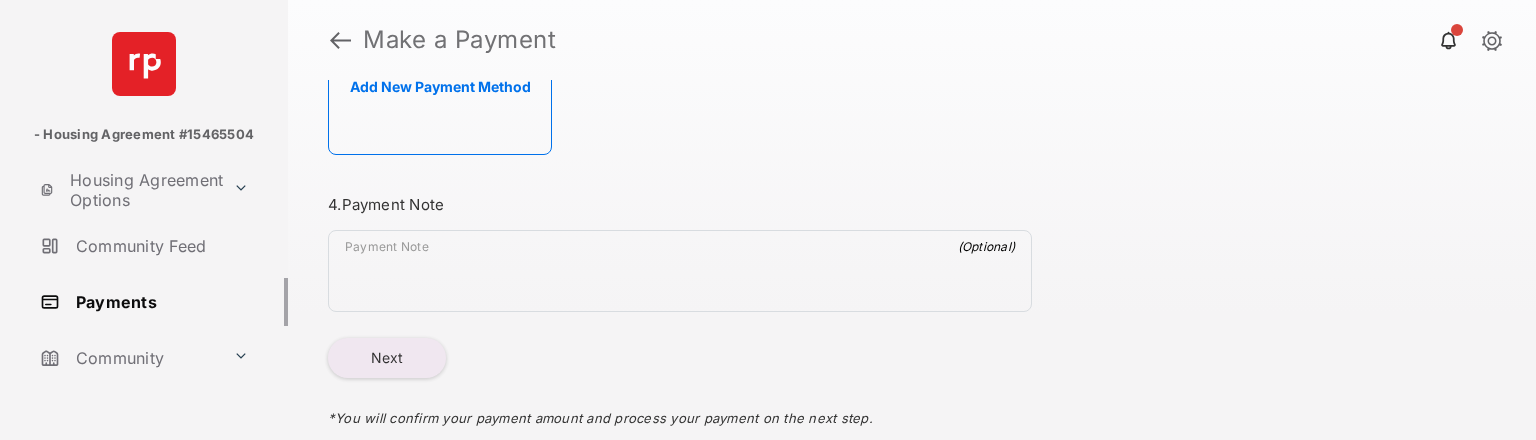 click on "Next" at bounding box center [387, 358] 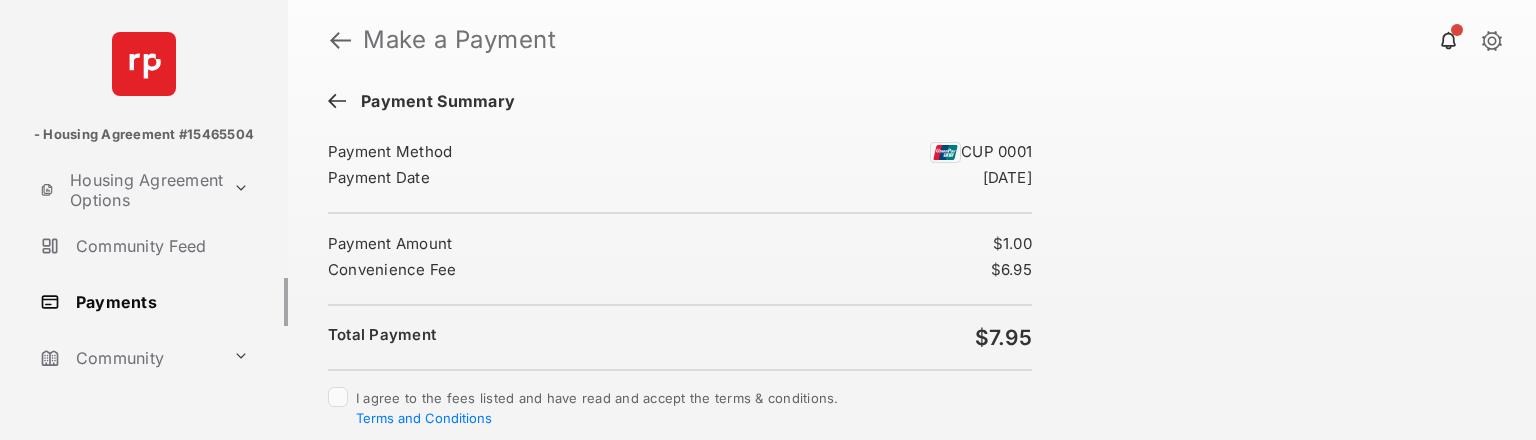 scroll, scrollTop: 64, scrollLeft: 0, axis: vertical 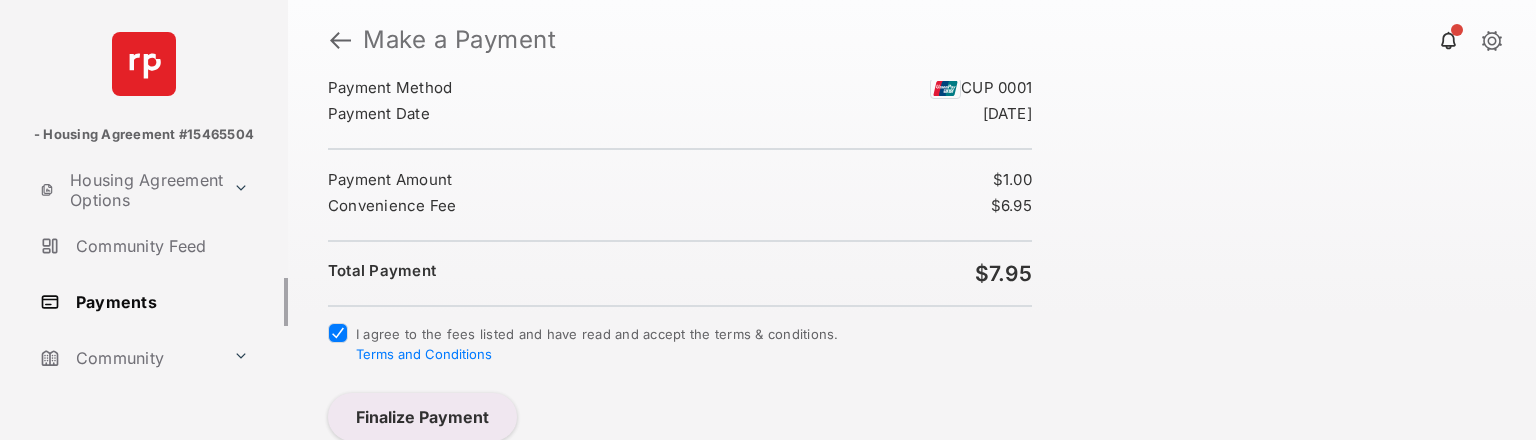 click on "Finalize Payment" at bounding box center (422, 417) 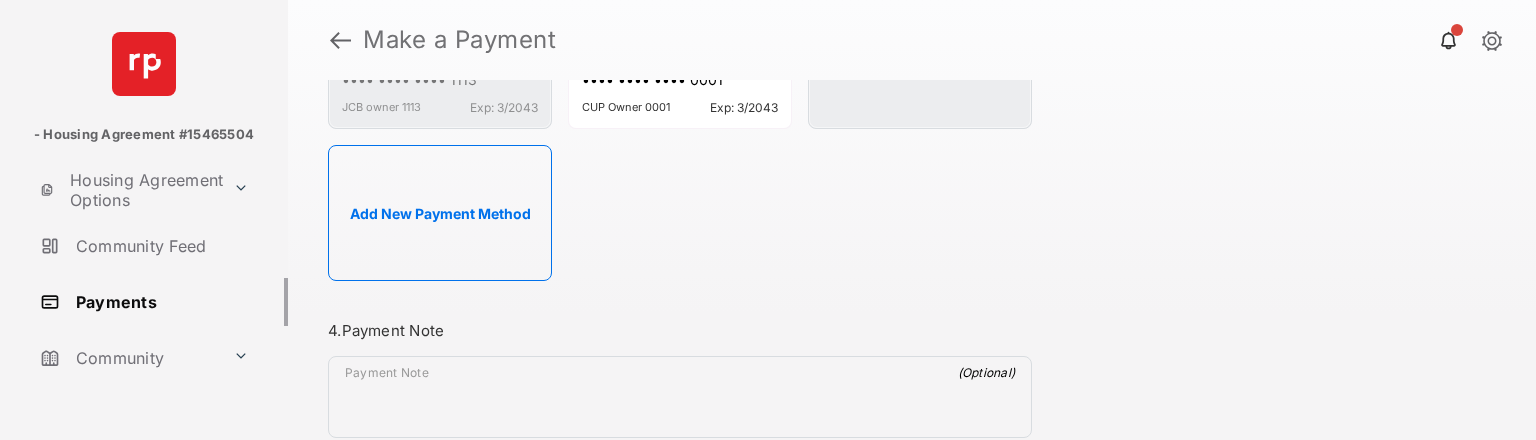 scroll, scrollTop: 1200, scrollLeft: 0, axis: vertical 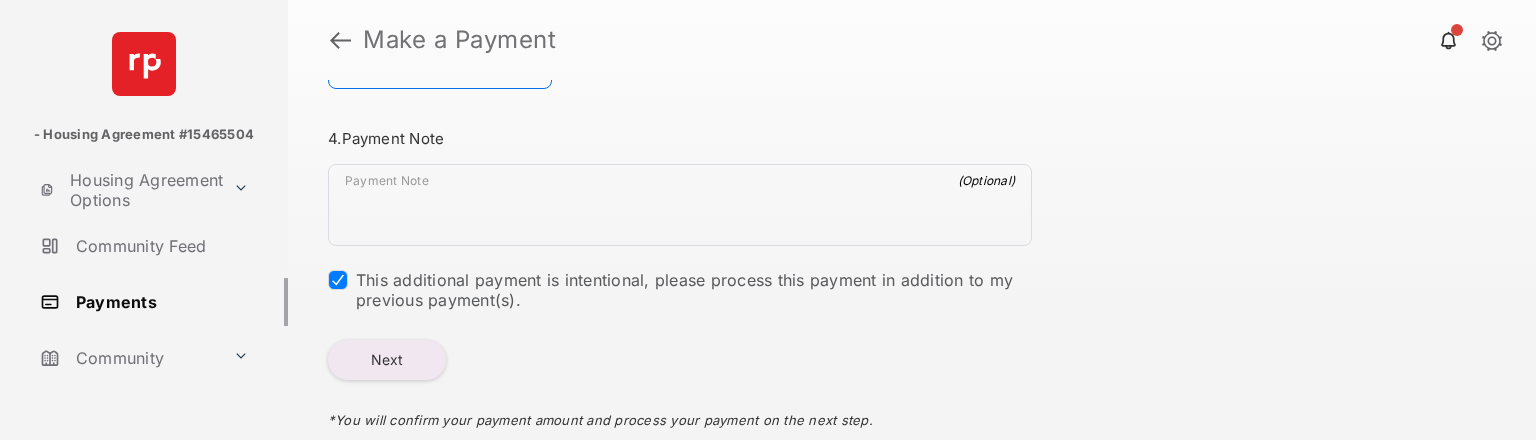 click on "Next" at bounding box center [387, 360] 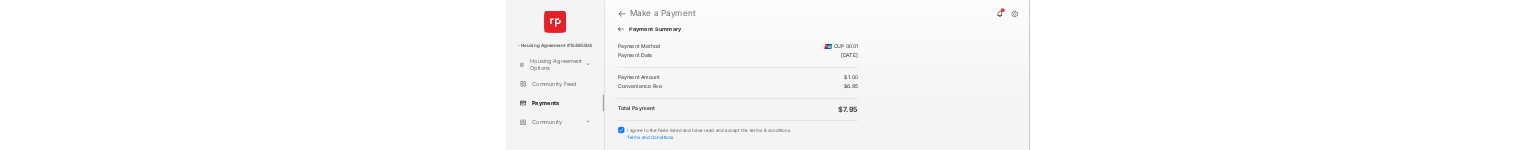 scroll, scrollTop: 64, scrollLeft: 0, axis: vertical 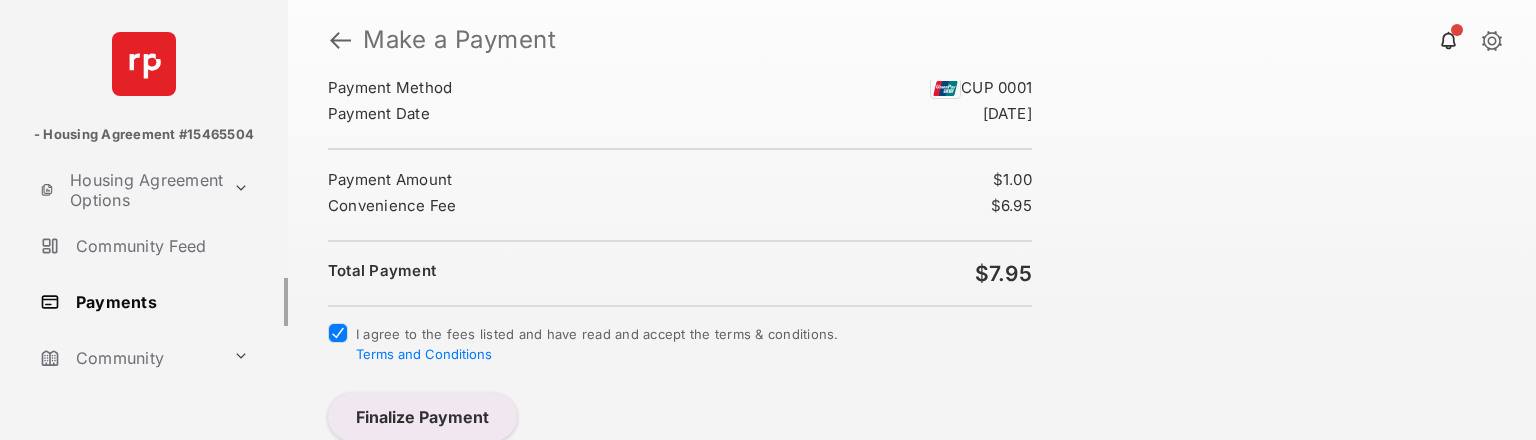 click on "Finalize Payment" at bounding box center (422, 417) 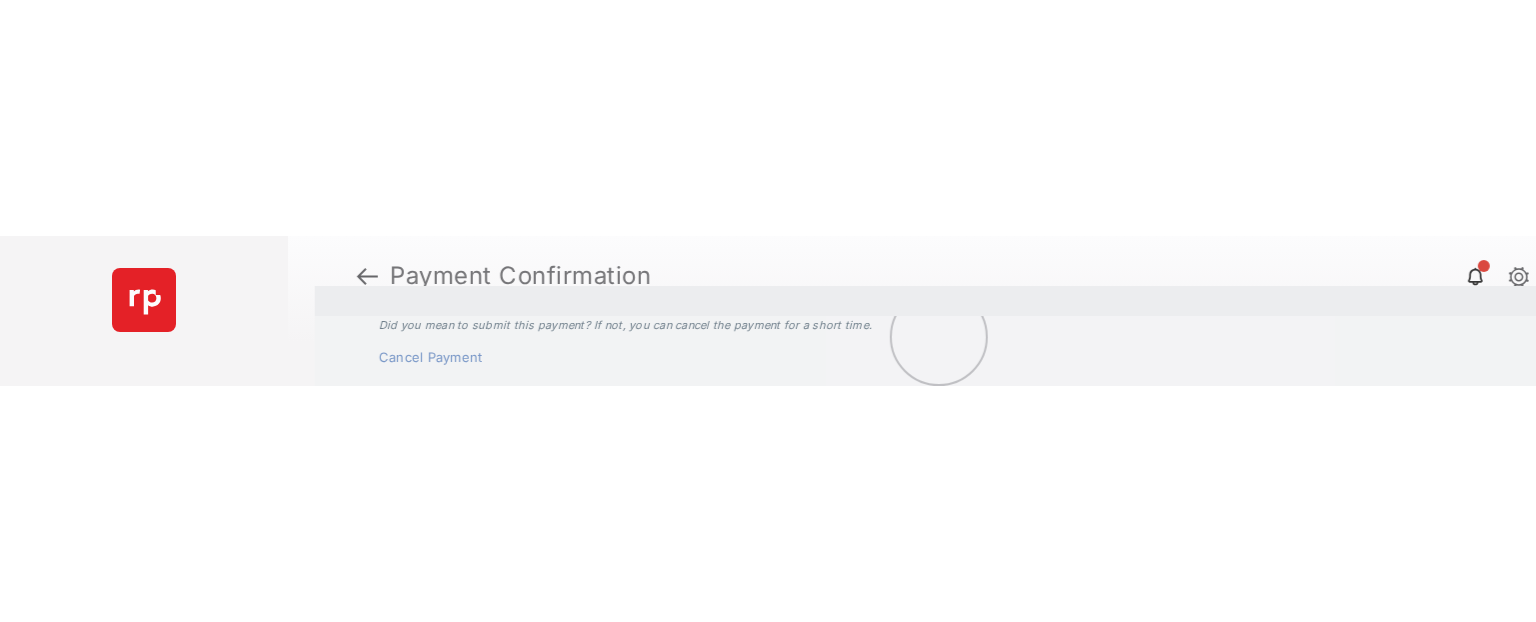 scroll, scrollTop: 0, scrollLeft: 0, axis: both 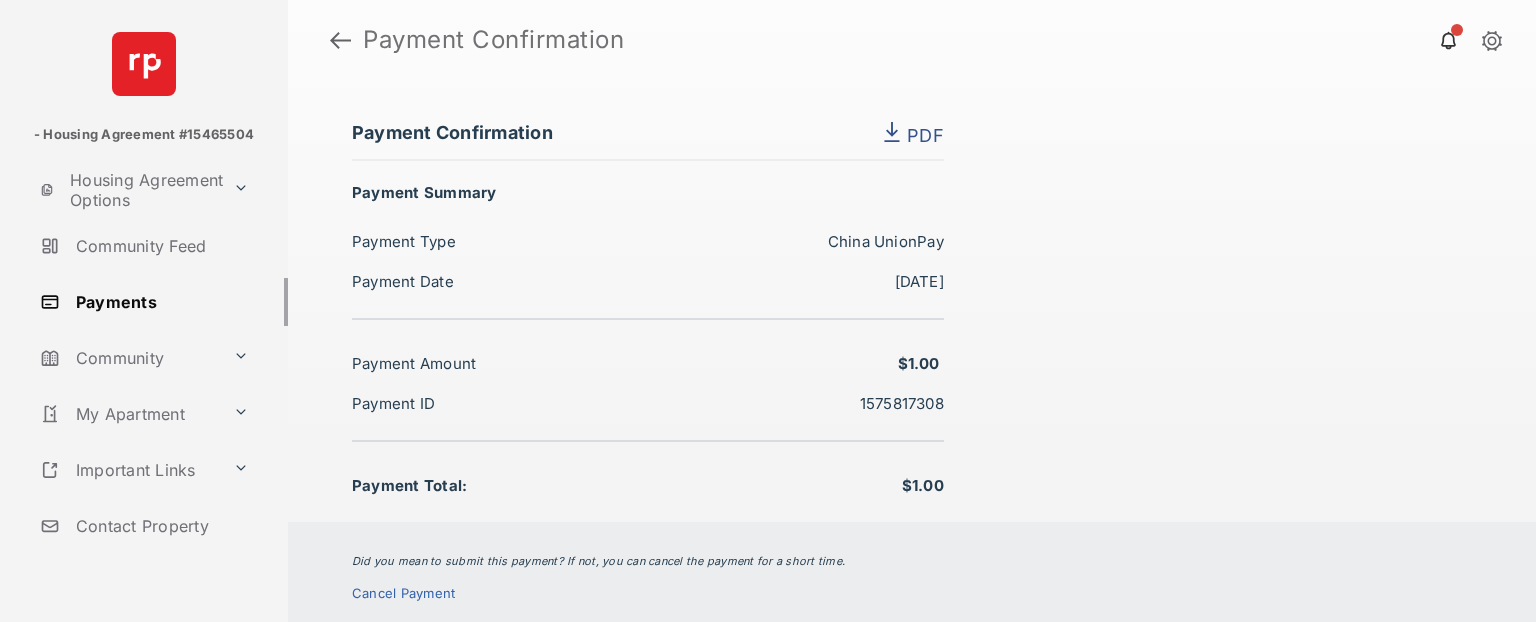 click on "Payments" at bounding box center [160, 302] 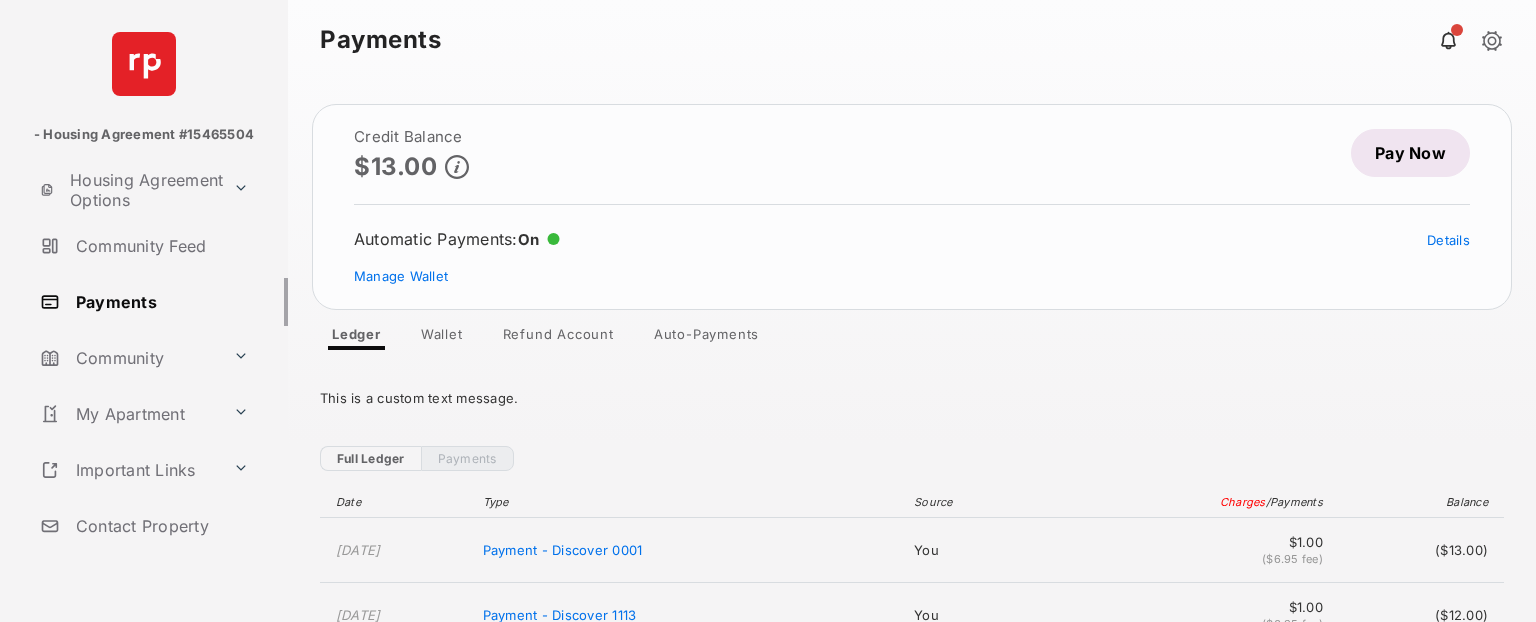 click on "Refund Account" at bounding box center [558, 338] 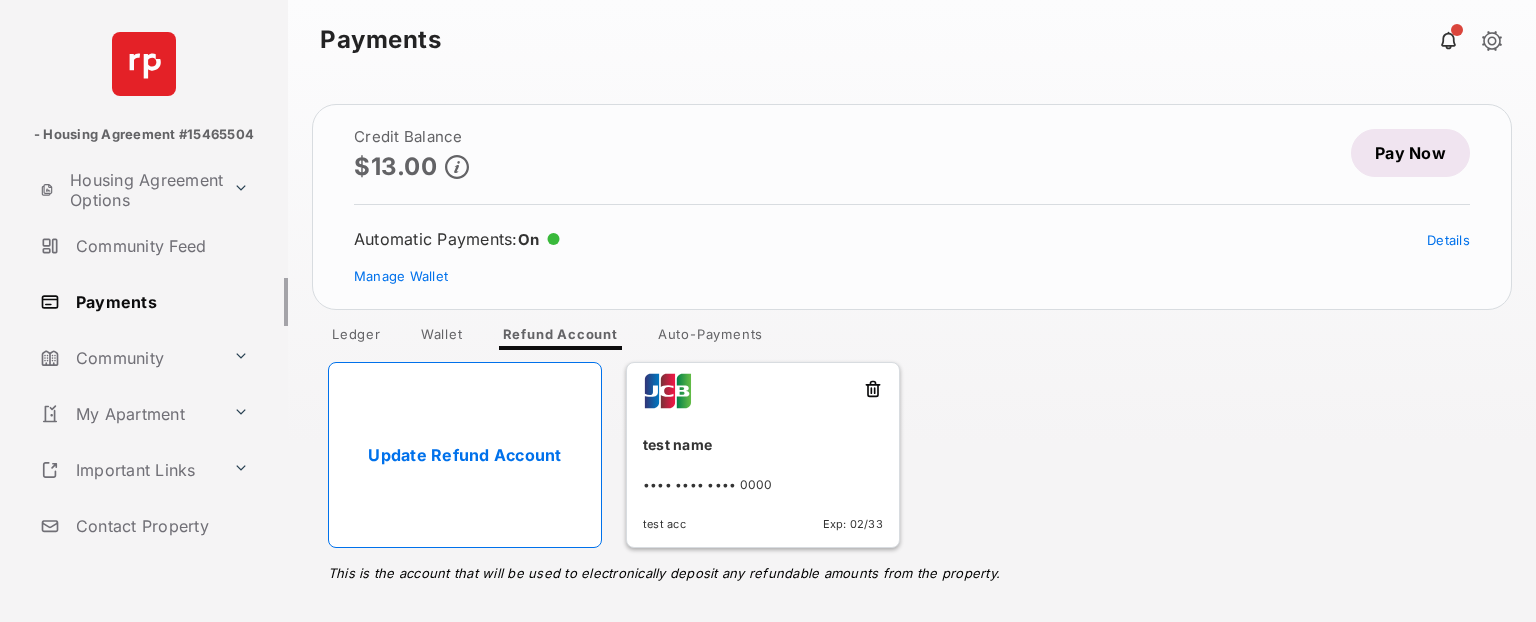 click on "Auto-Payments" at bounding box center [710, 338] 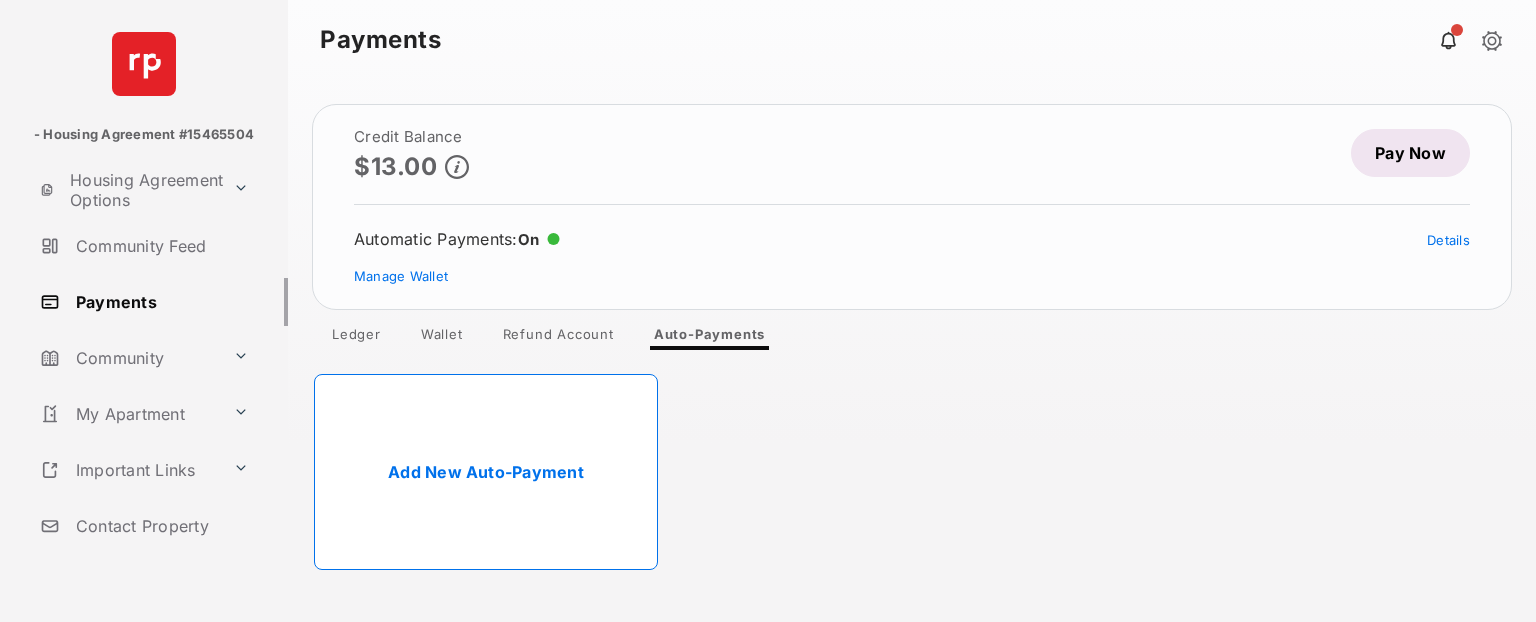 click on "Add New Auto-Payment" at bounding box center [486, 472] 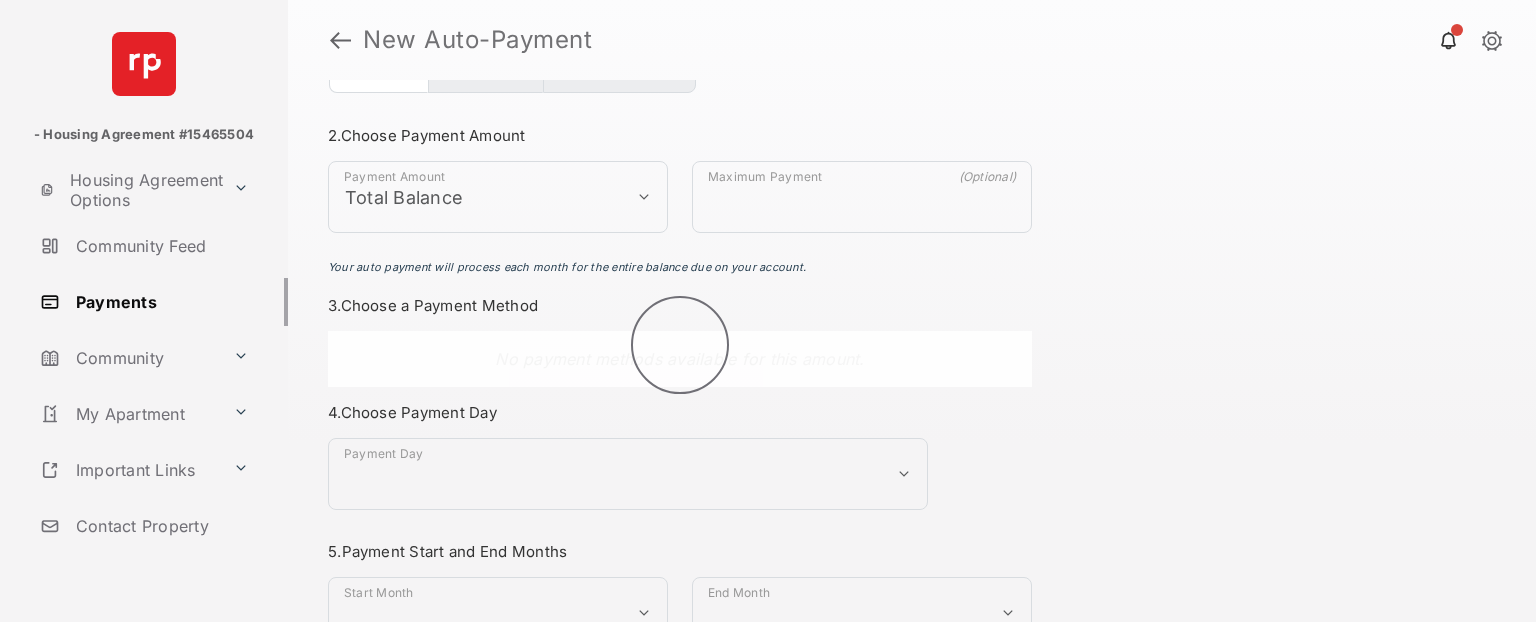 scroll, scrollTop: 268, scrollLeft: 0, axis: vertical 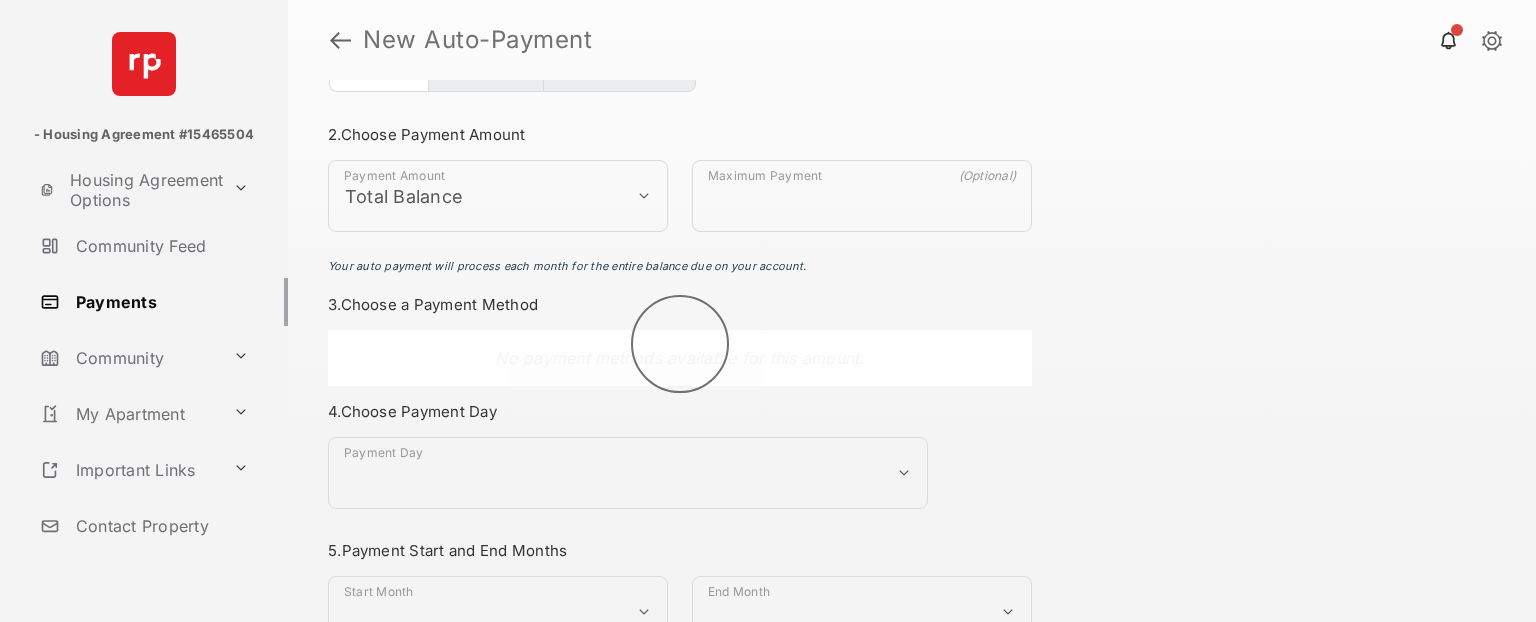 click on "**********" at bounding box center (498, 196) 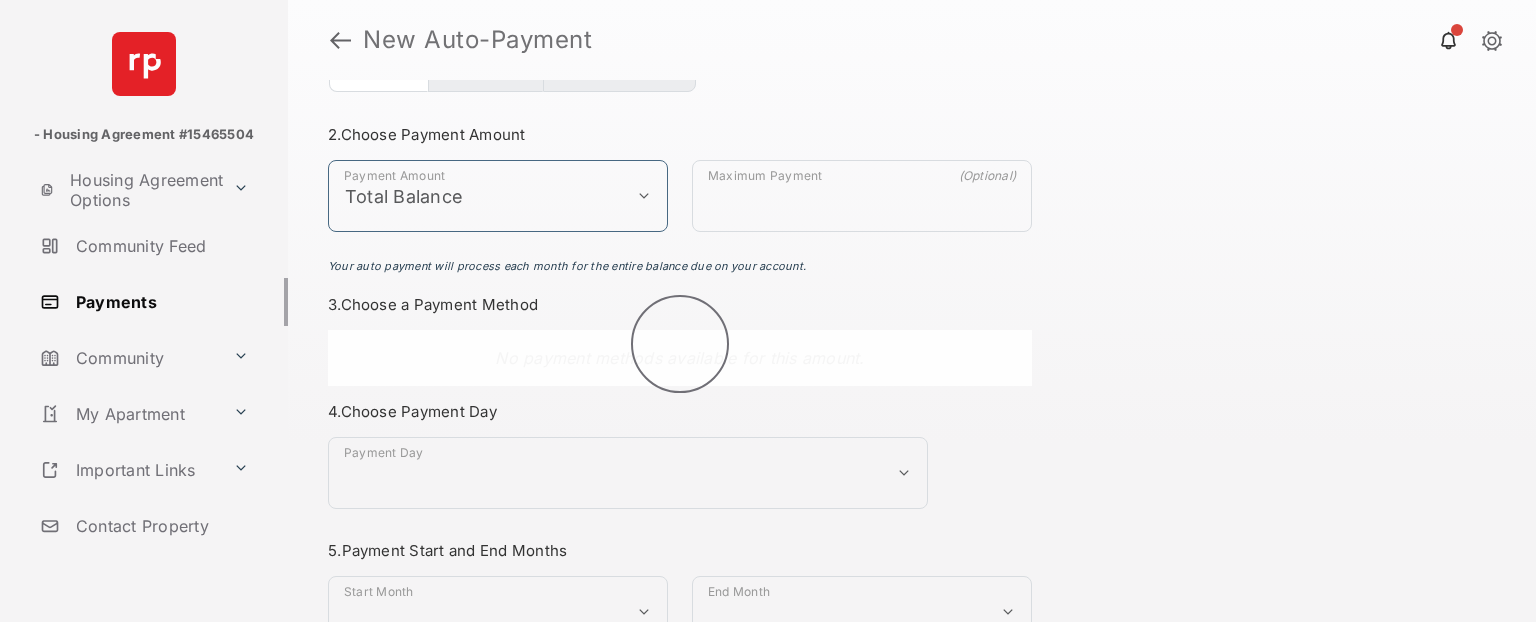 select on "**********" 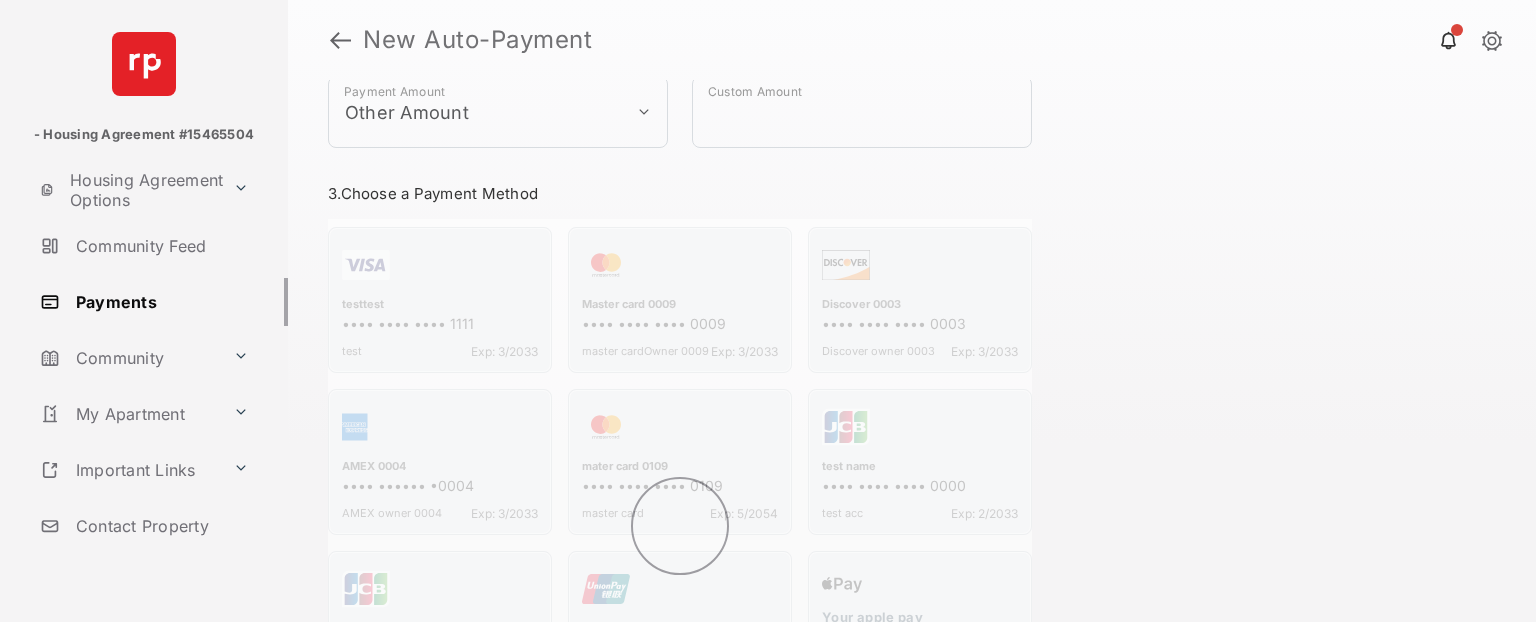 scroll, scrollTop: 351, scrollLeft: 0, axis: vertical 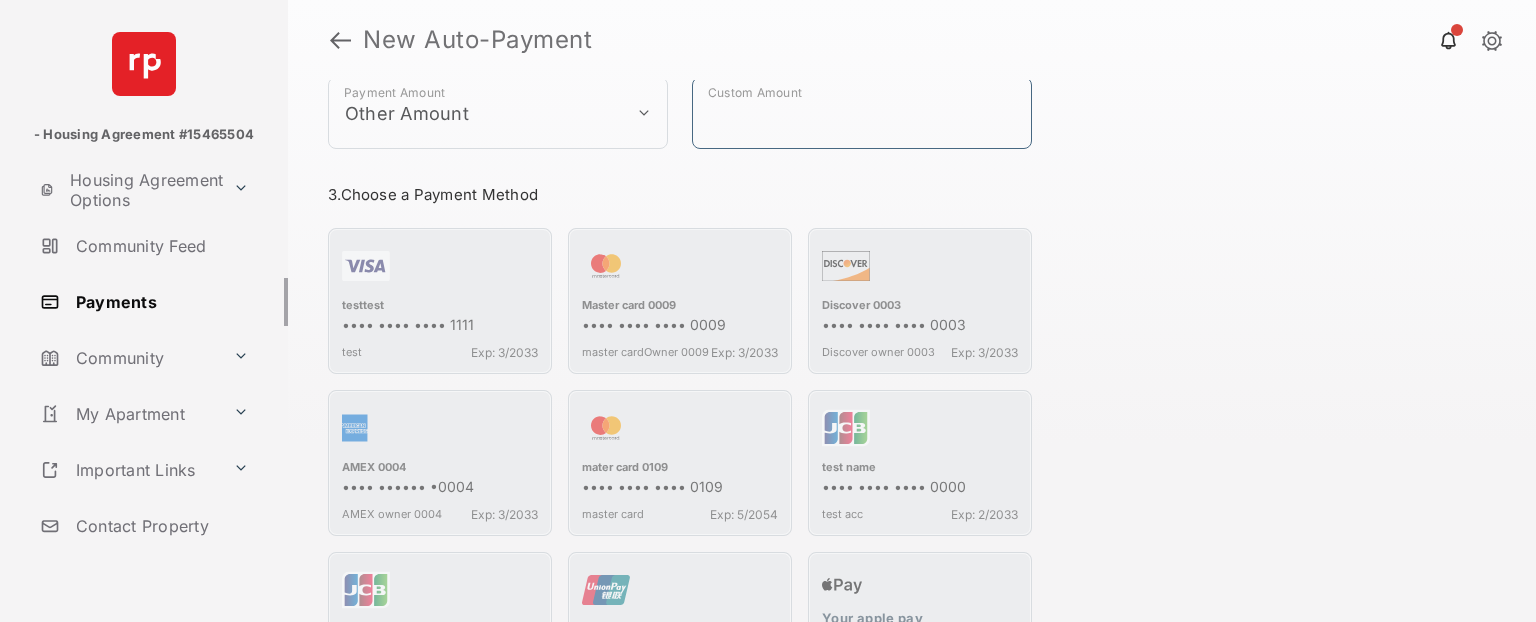 click on "Custom Amount" at bounding box center [862, 113] 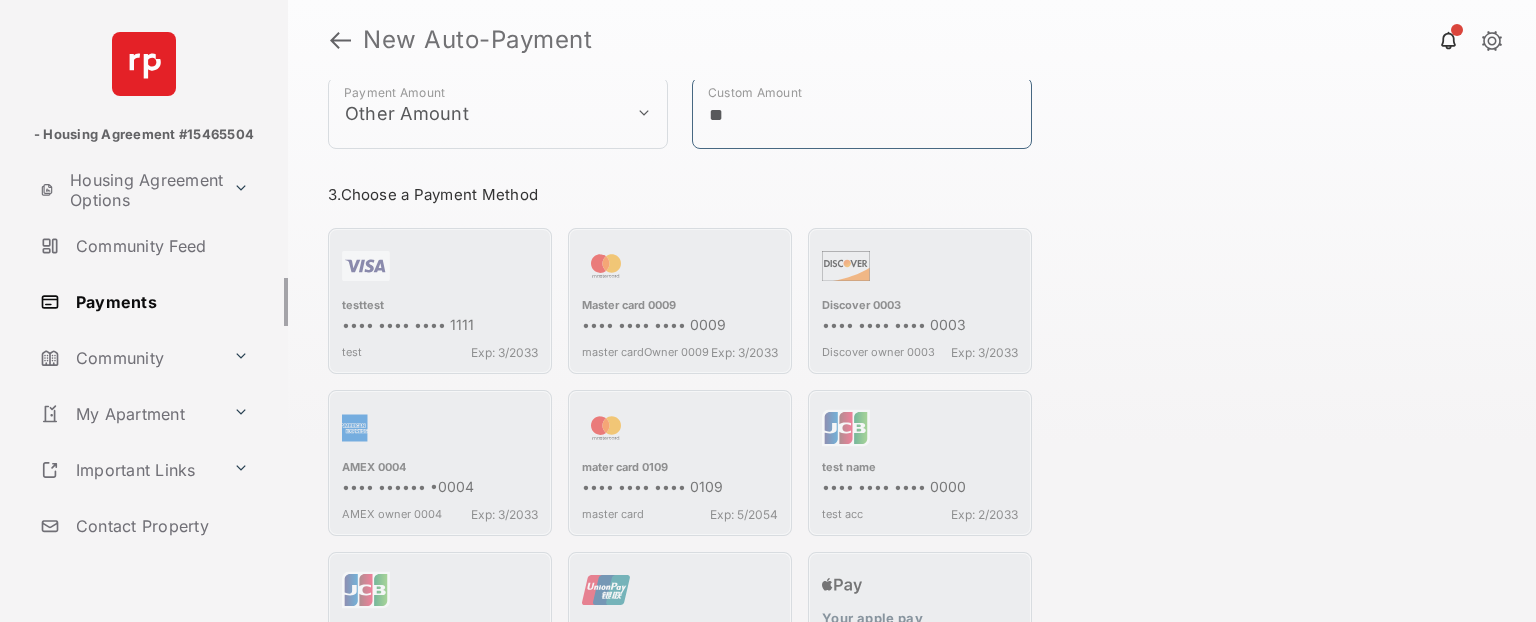 type on "**" 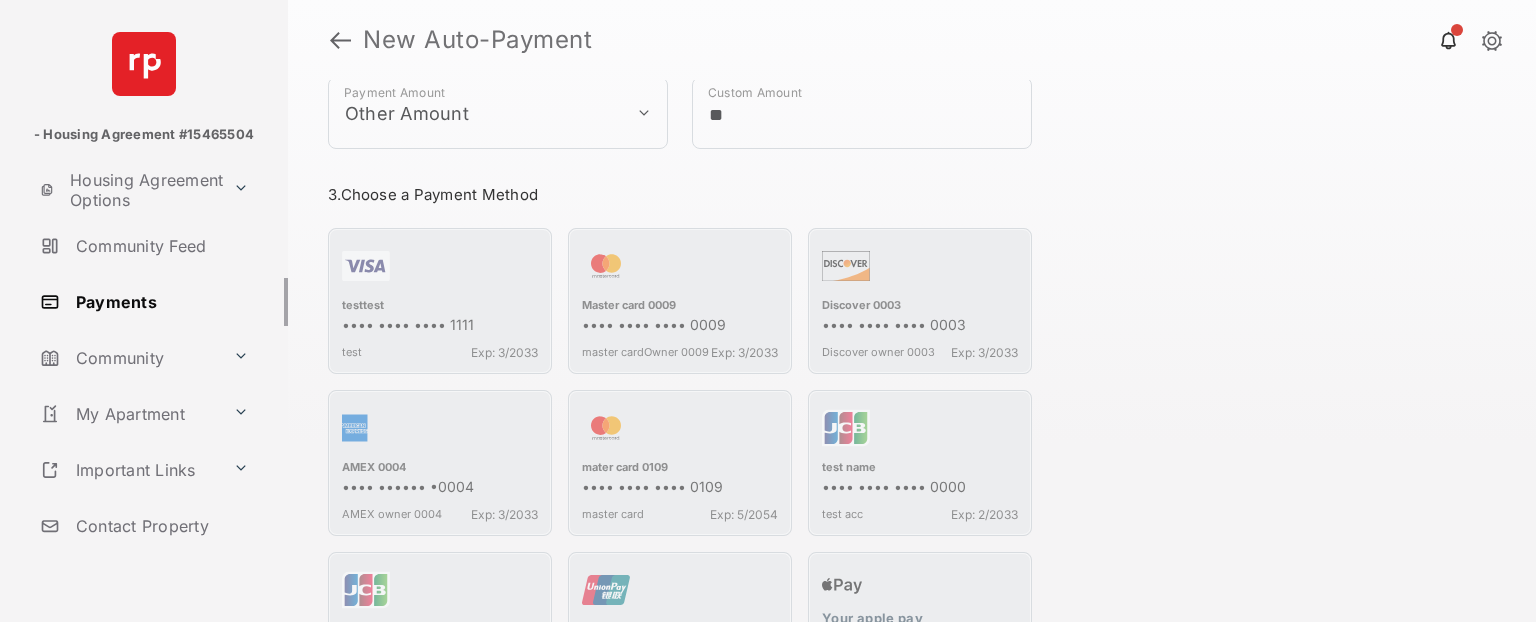click on "**********" at bounding box center [912, 661] 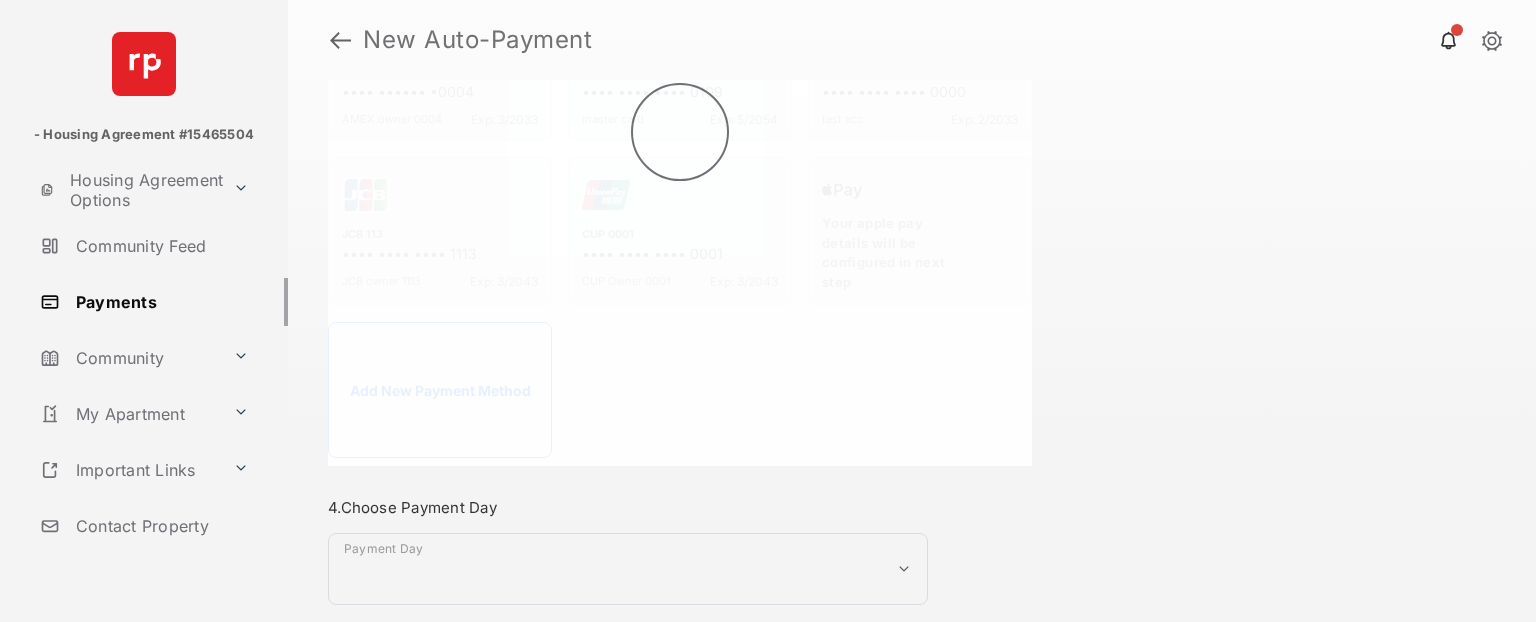 scroll, scrollTop: 747, scrollLeft: 0, axis: vertical 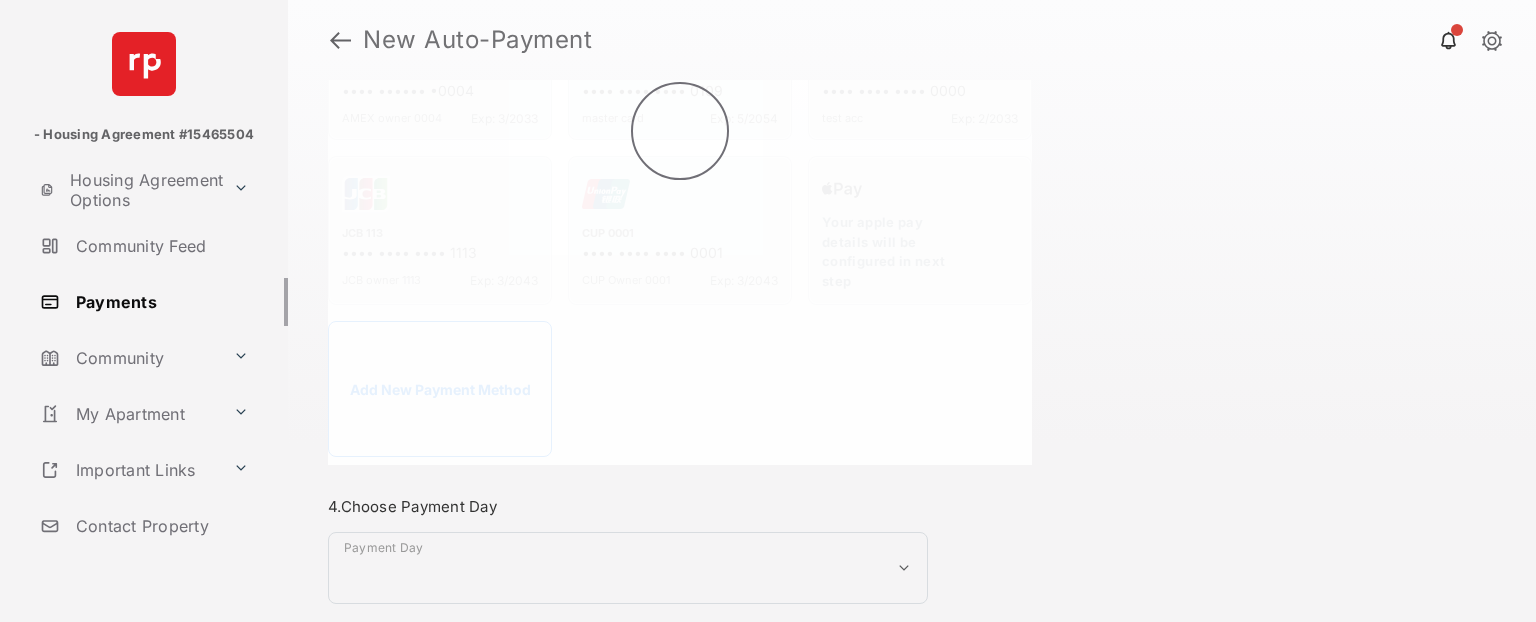 click on "**********" at bounding box center (628, 568) 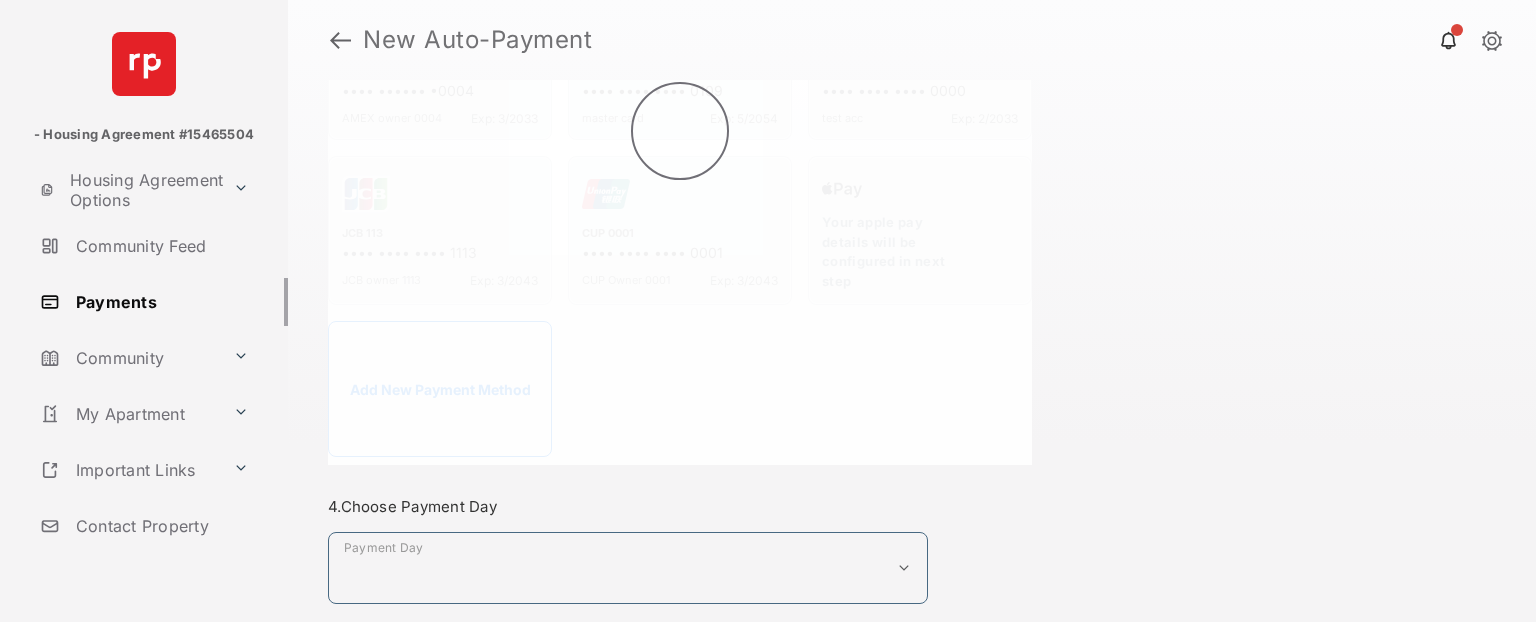 select on "**" 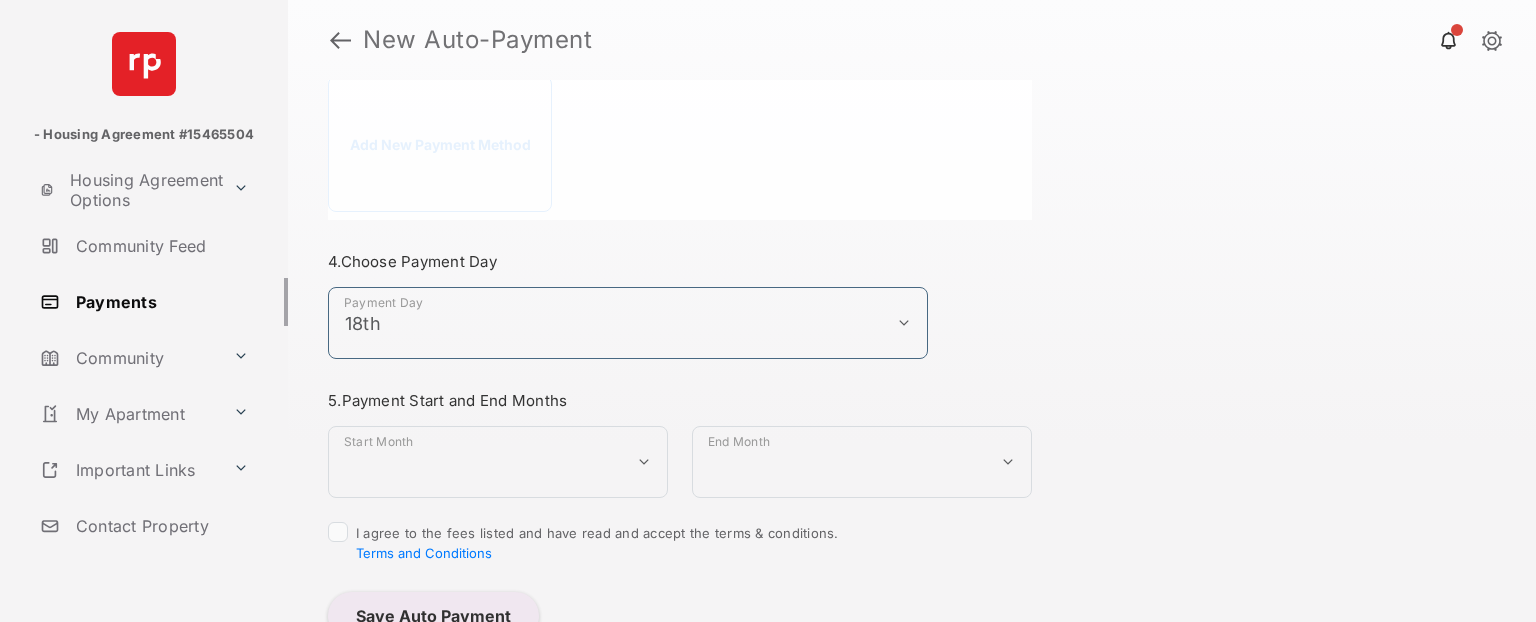 scroll, scrollTop: 995, scrollLeft: 0, axis: vertical 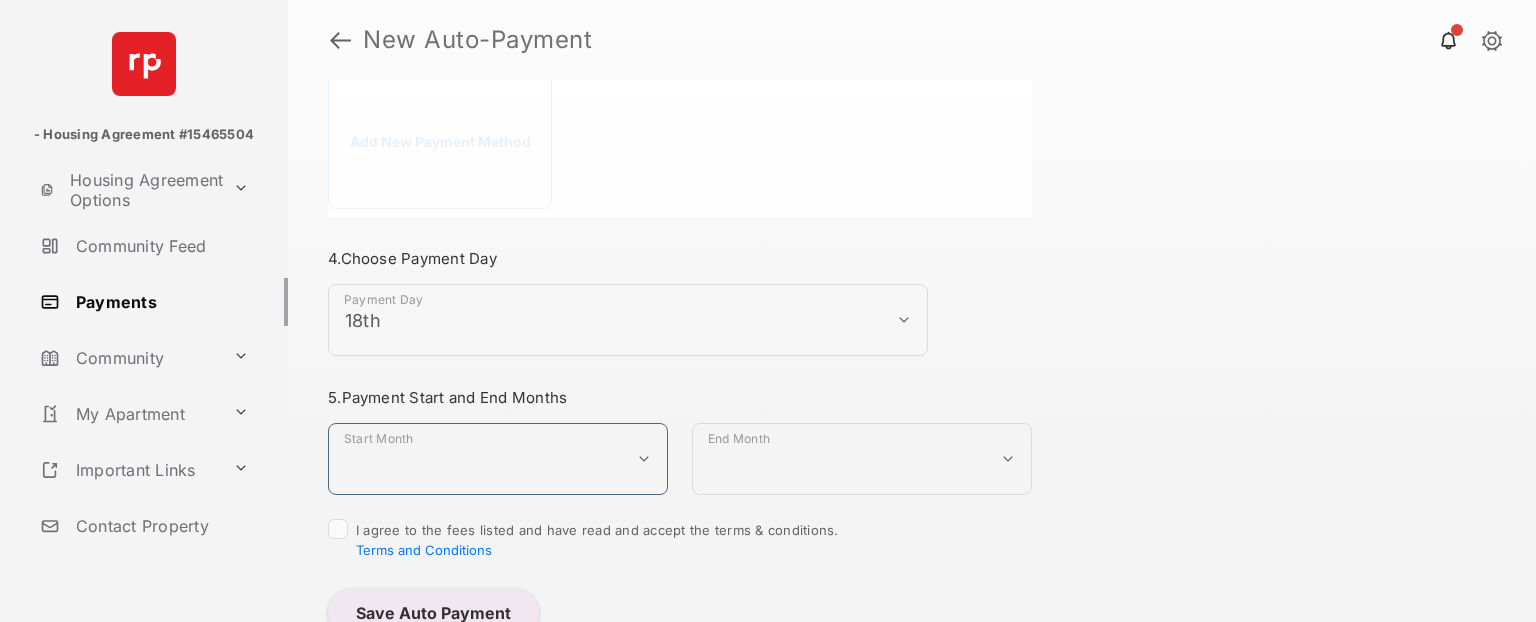 click on "**********" at bounding box center [498, 459] 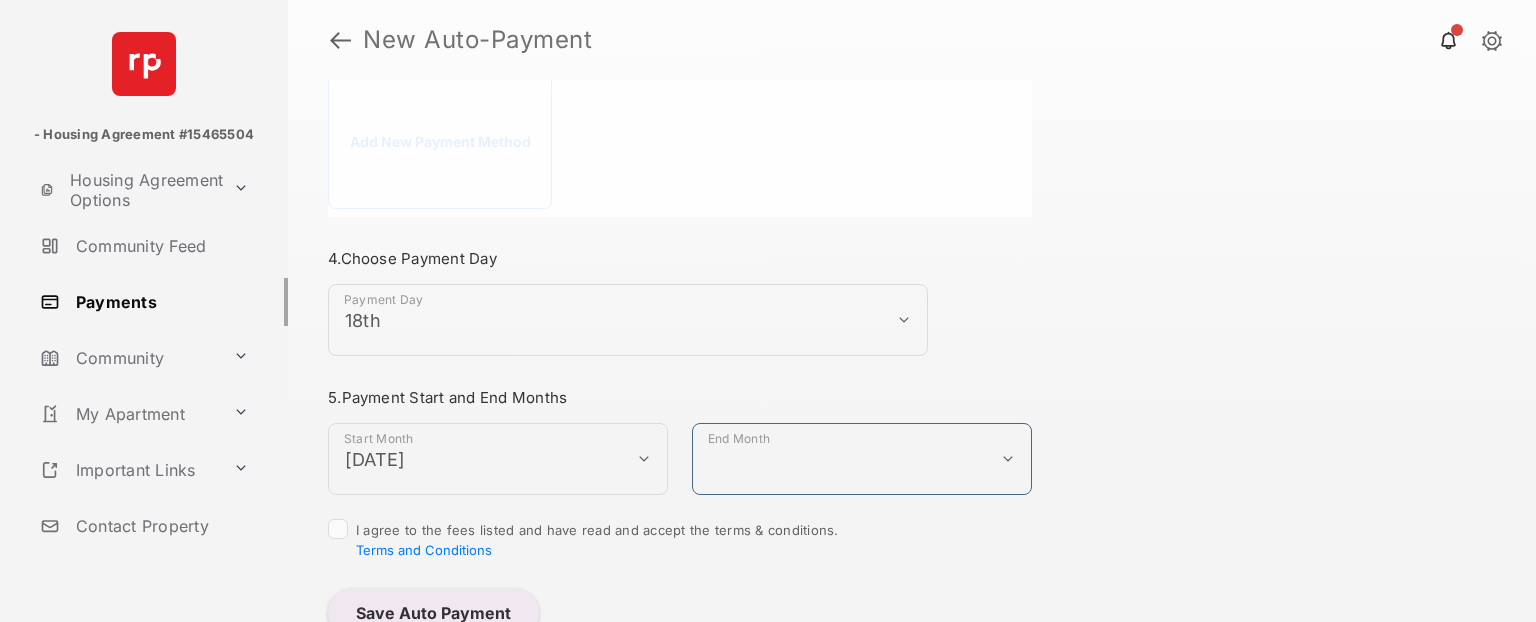 click on "**********" at bounding box center [862, 459] 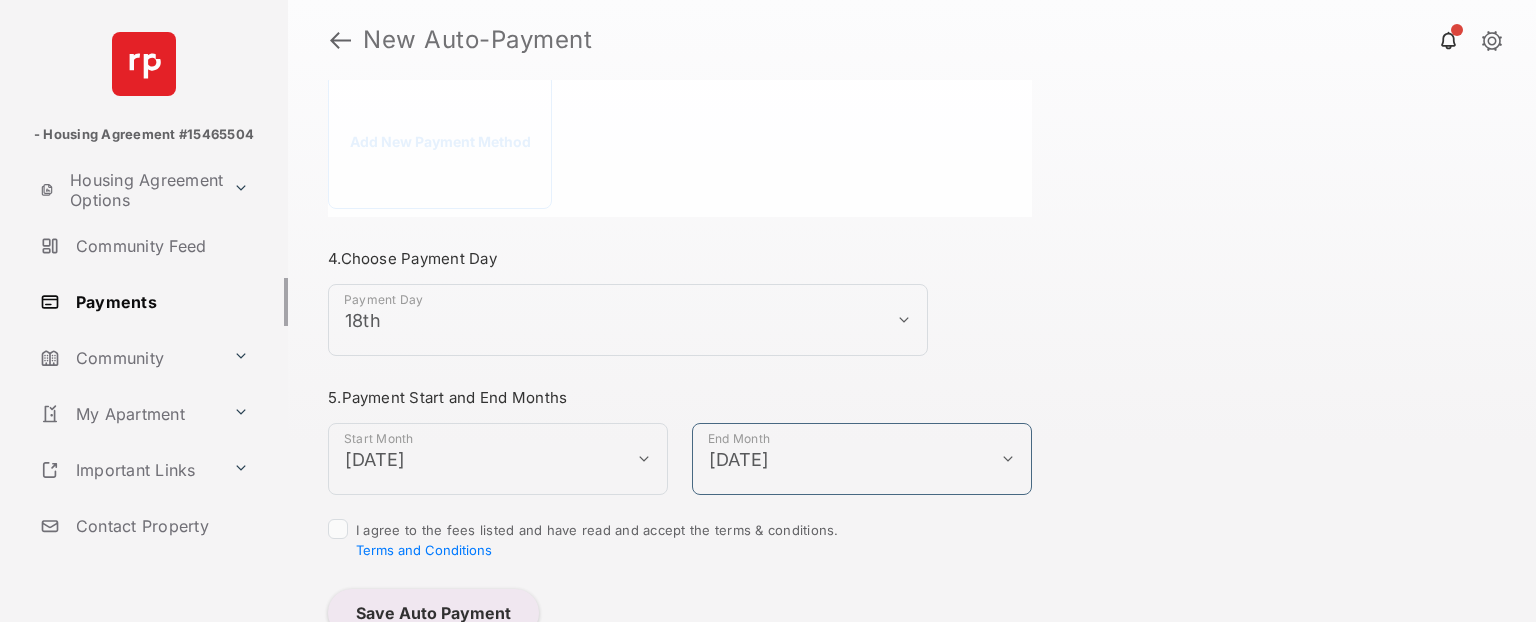 click on "**********" at bounding box center (862, 459) 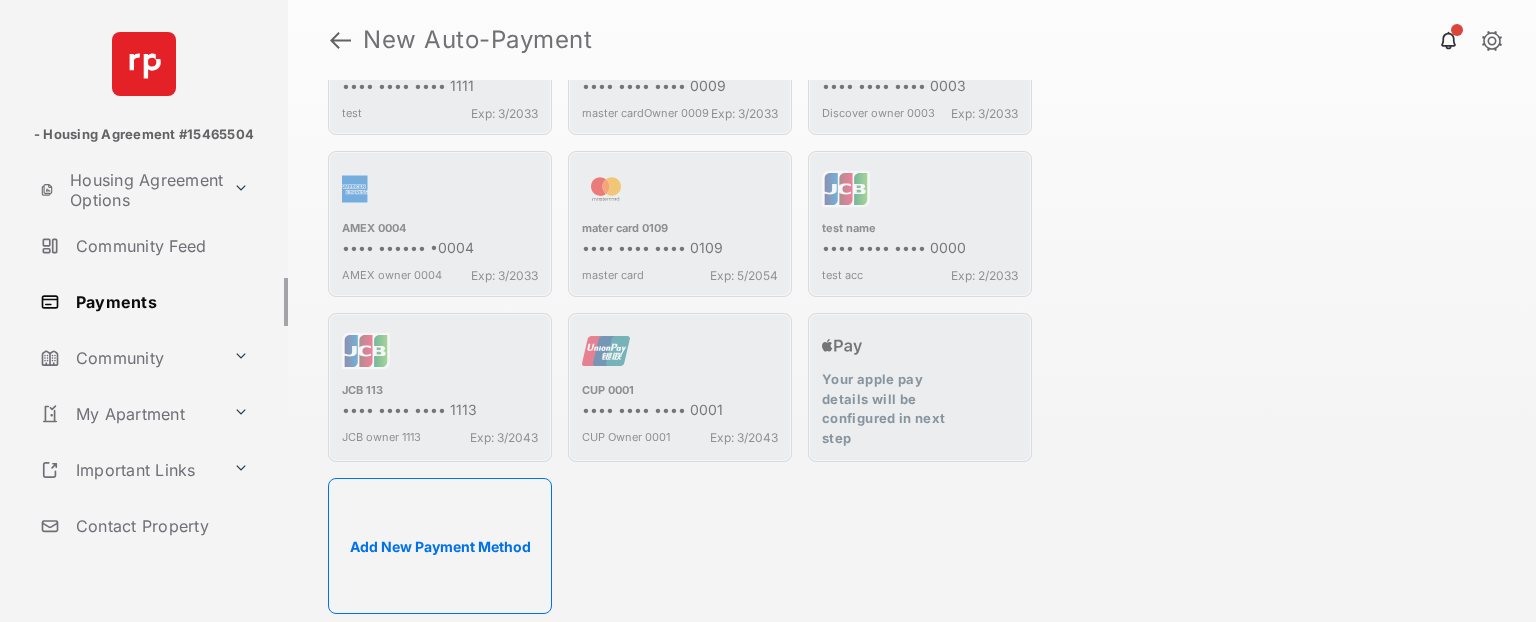 scroll, scrollTop: 588, scrollLeft: 0, axis: vertical 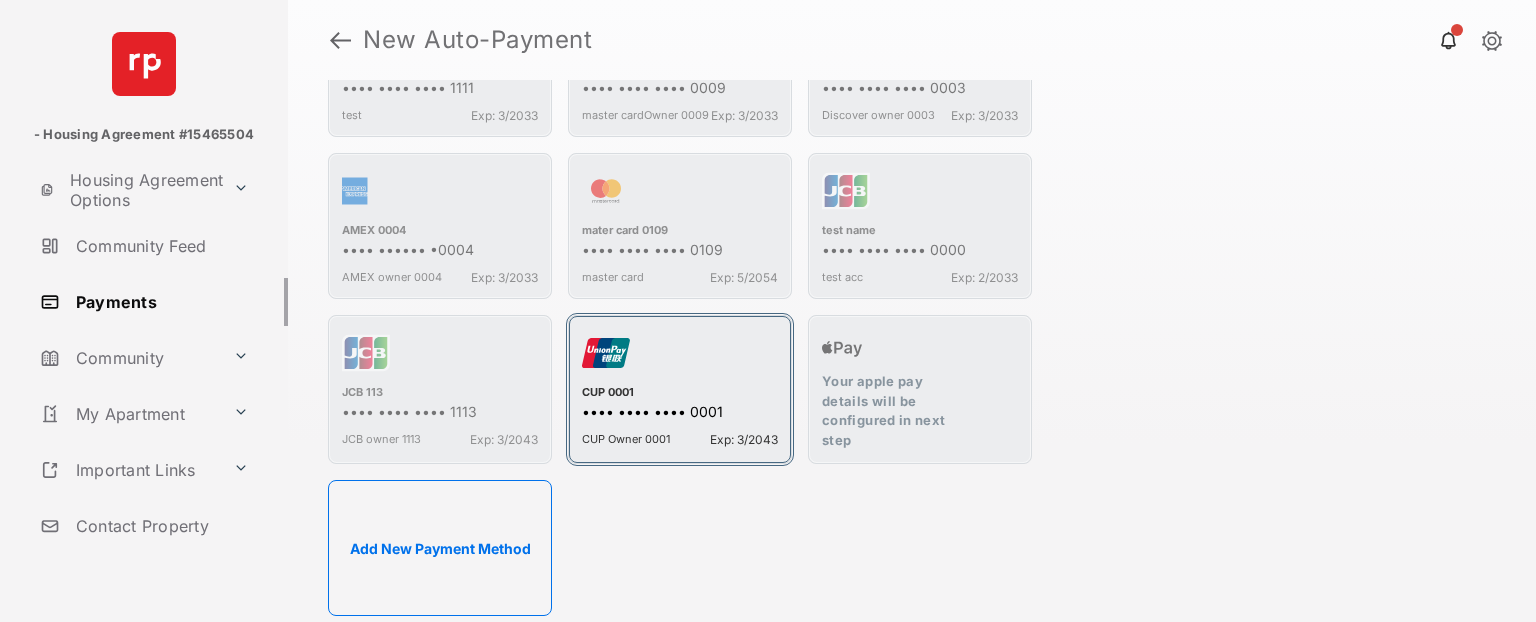 click on "CUP 0001" at bounding box center [680, 394] 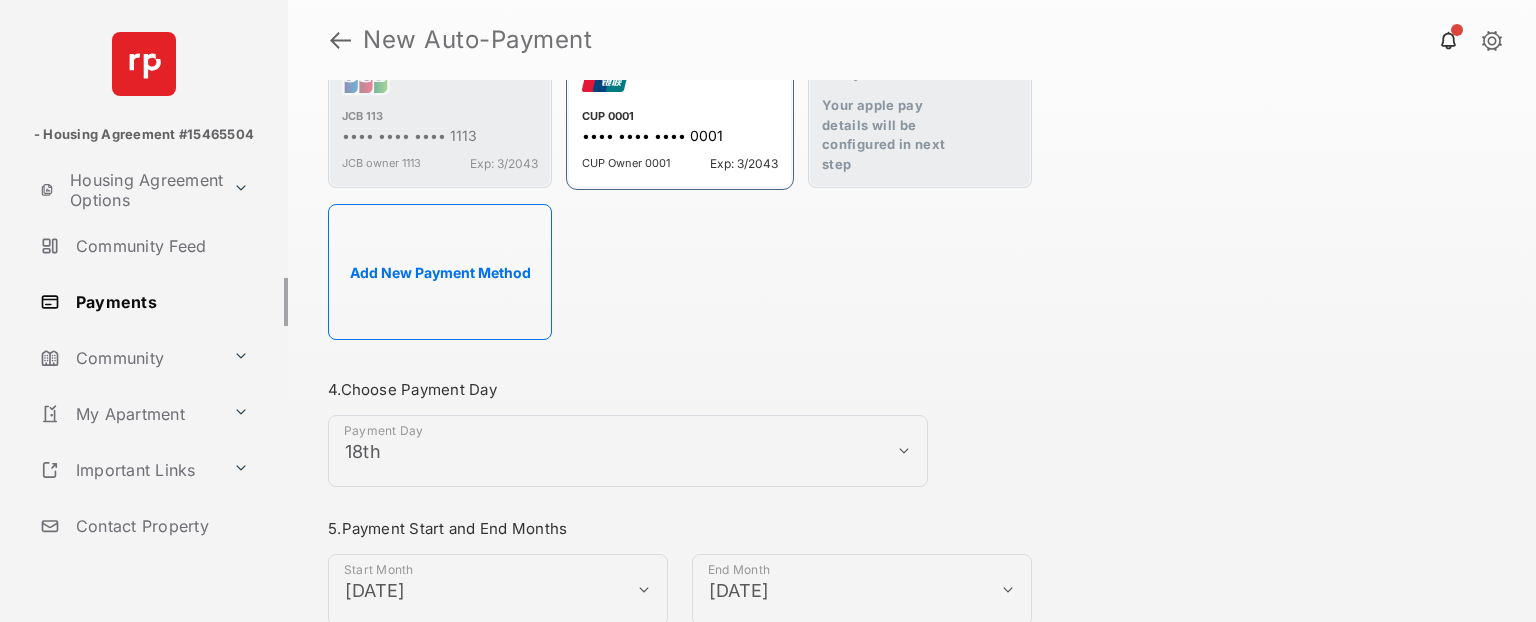 scroll, scrollTop: 998, scrollLeft: 0, axis: vertical 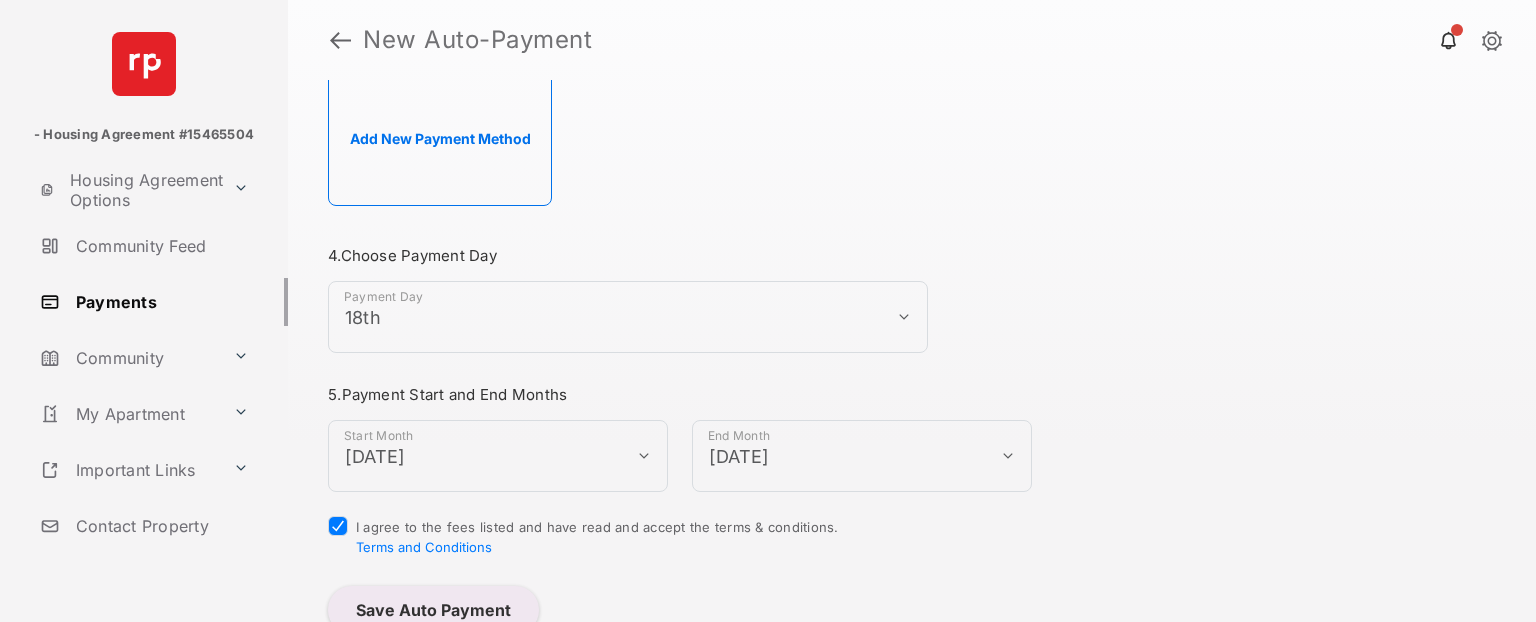 click on "Save Auto Payment" at bounding box center (433, 610) 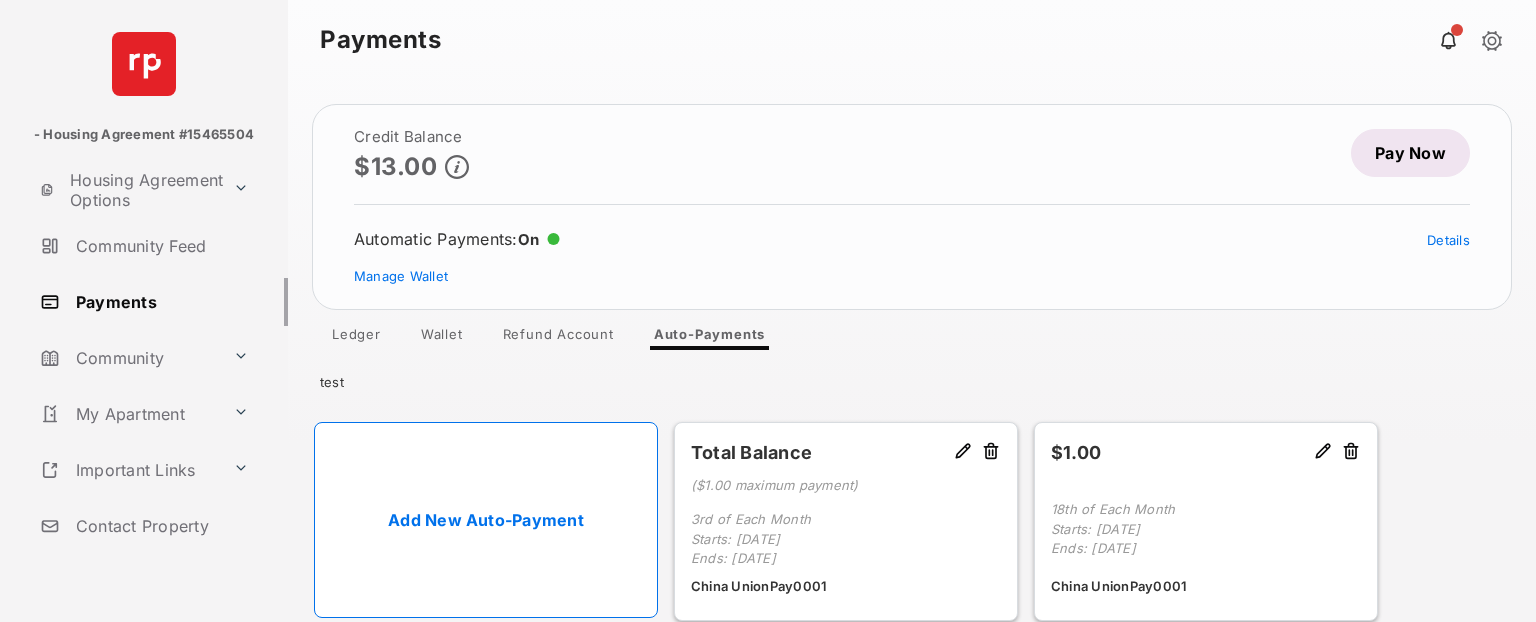 scroll, scrollTop: 20, scrollLeft: 0, axis: vertical 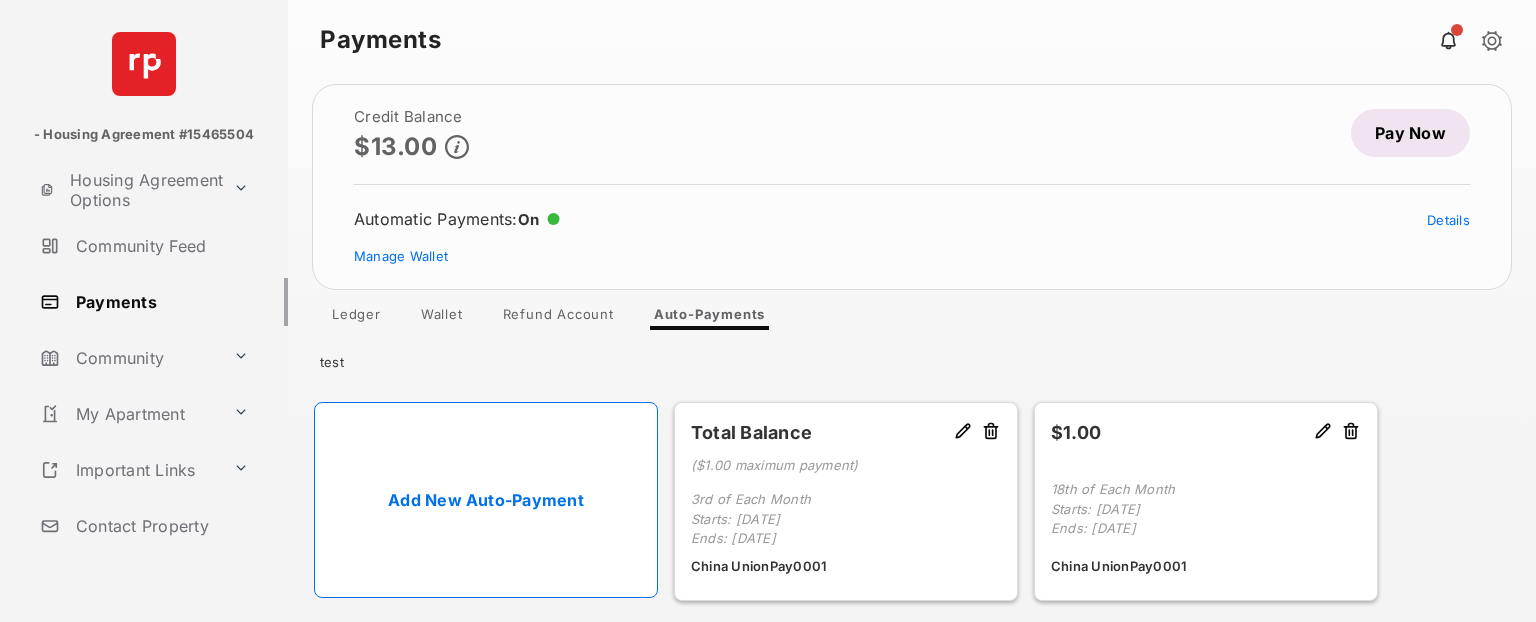 click at bounding box center [991, 432] 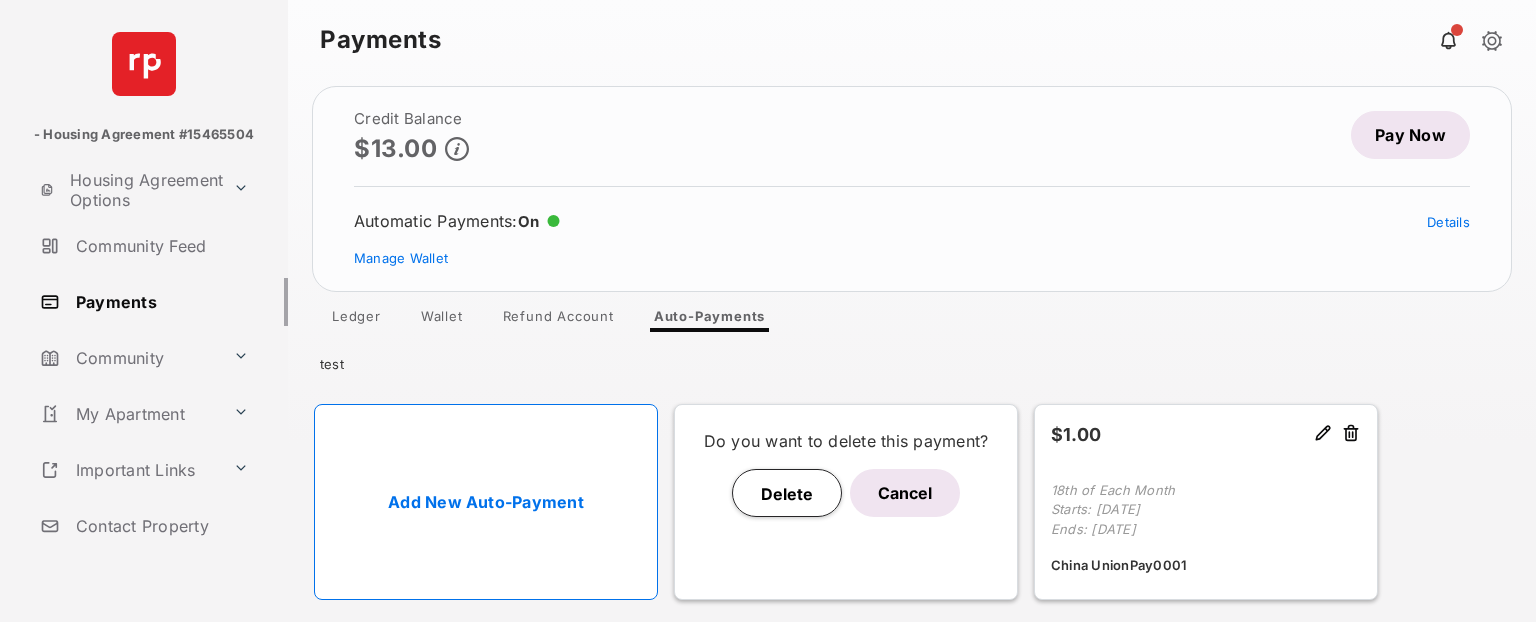 click on "Delete" at bounding box center (787, 493) 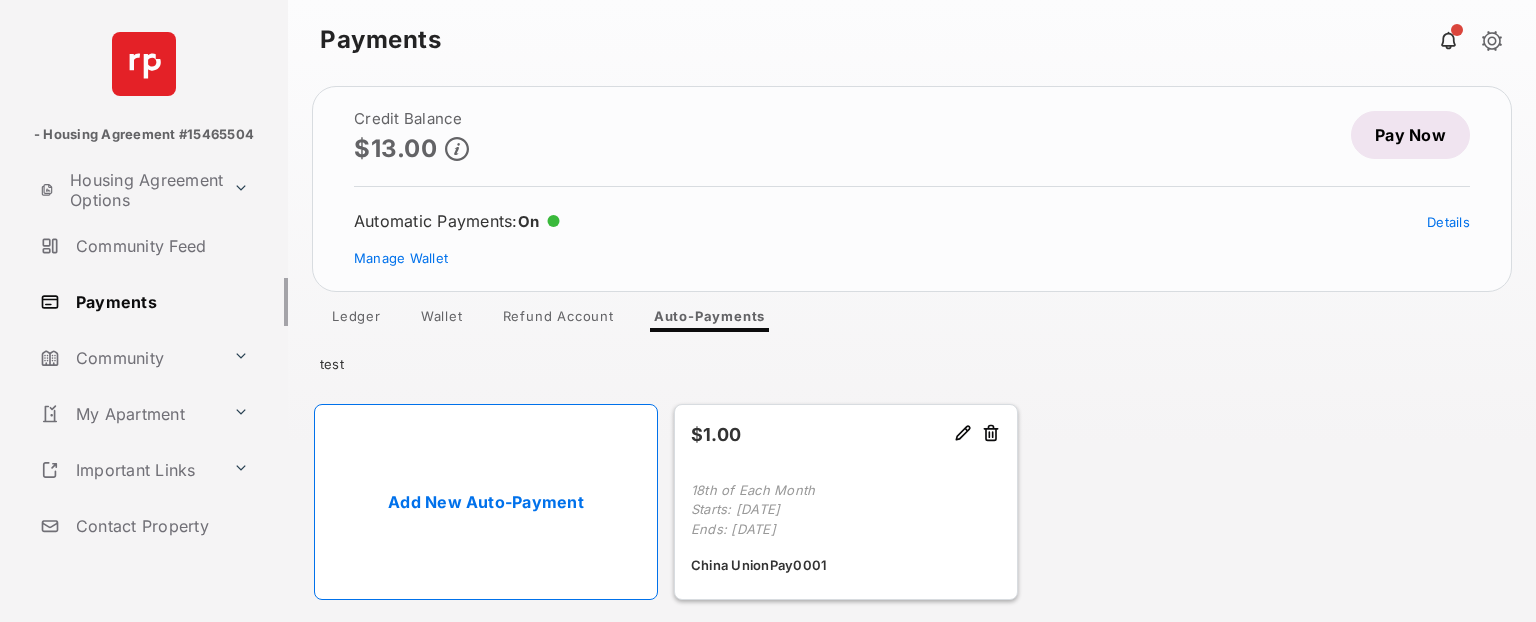 click on "Add New Auto-Payment" at bounding box center (486, 502) 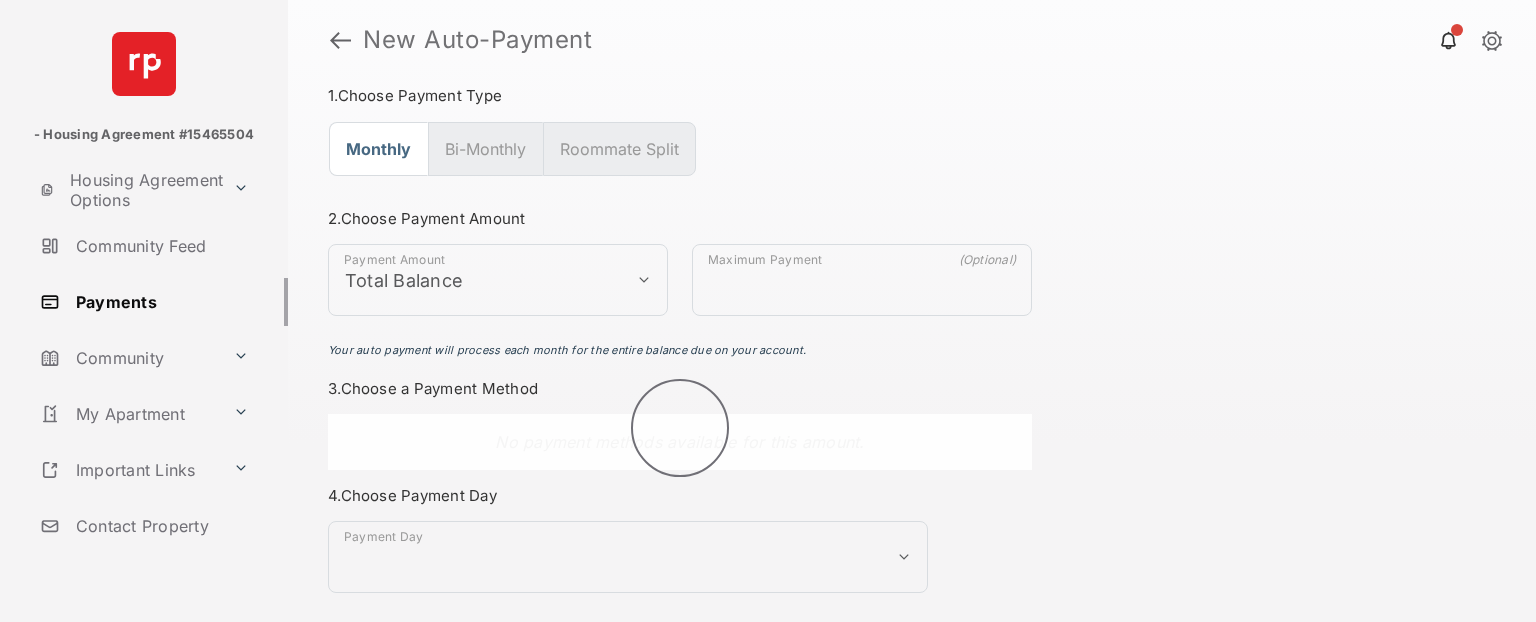 scroll, scrollTop: 184, scrollLeft: 0, axis: vertical 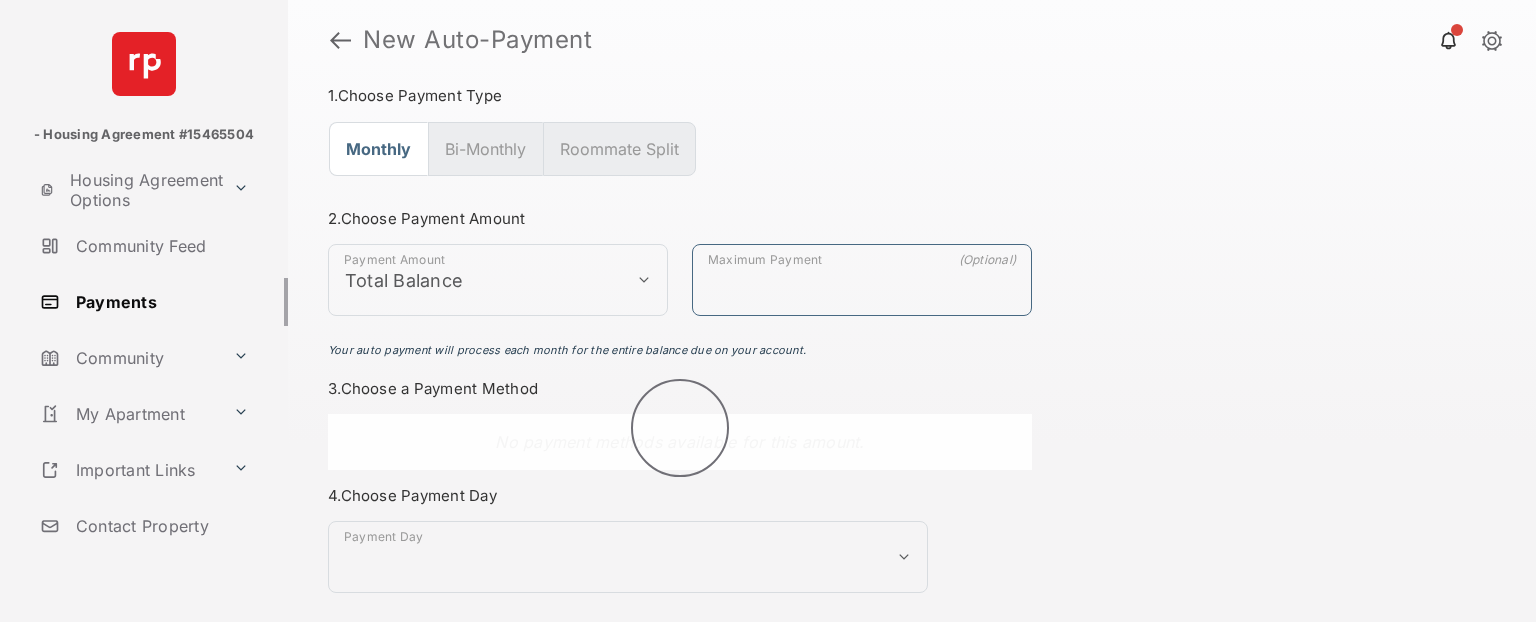 click on "Maximum Payment" at bounding box center [862, 280] 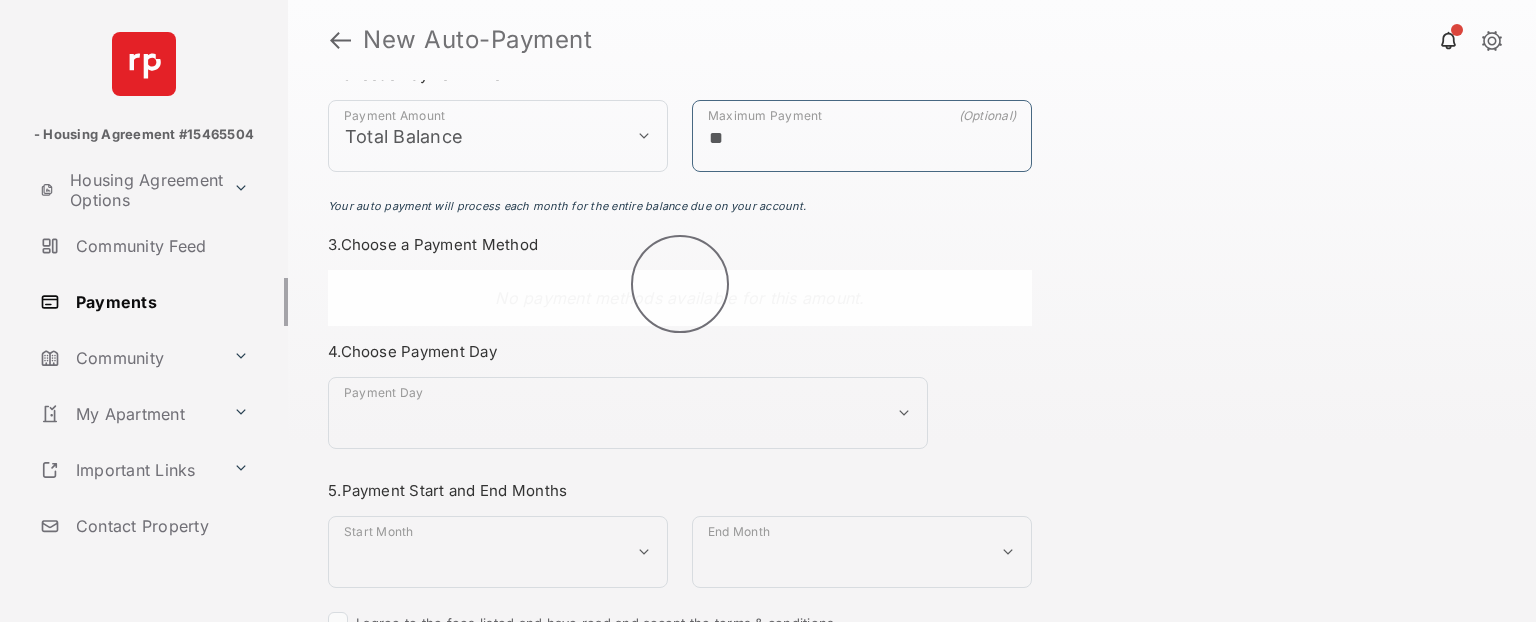 scroll, scrollTop: 332, scrollLeft: 0, axis: vertical 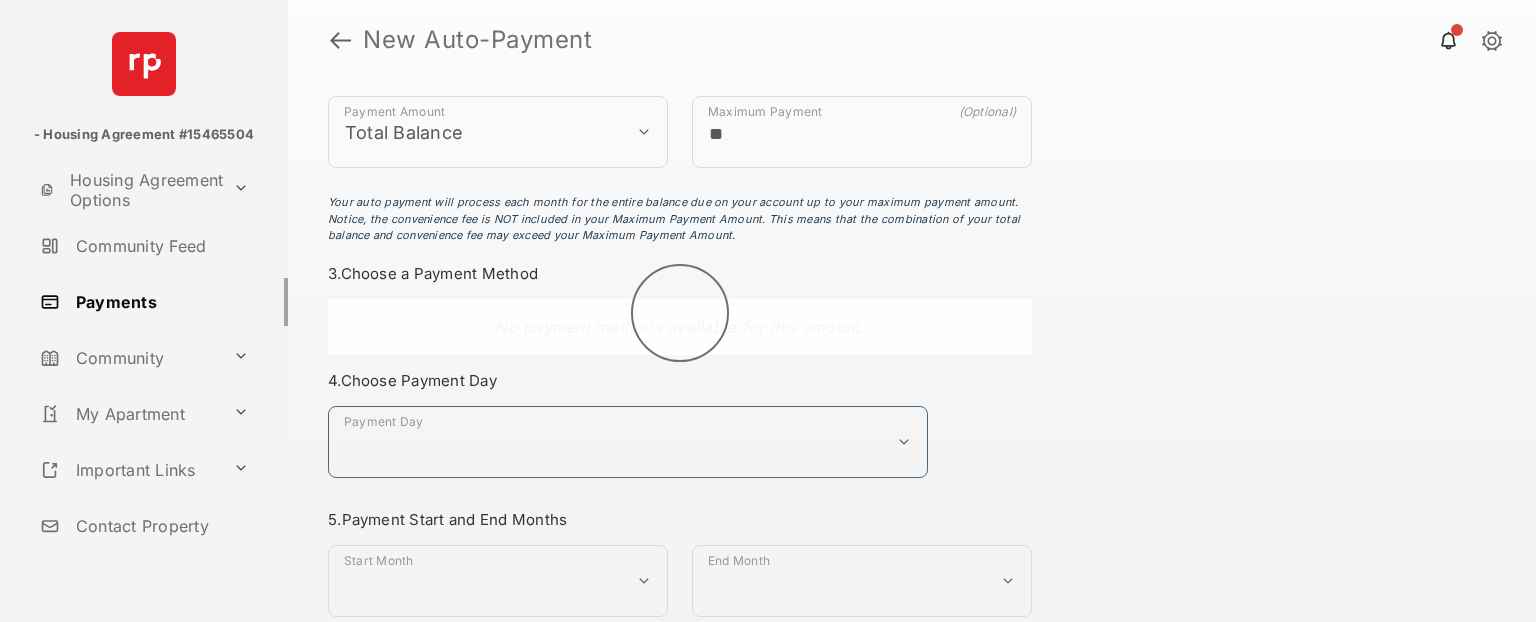 click on "**********" at bounding box center (628, 442) 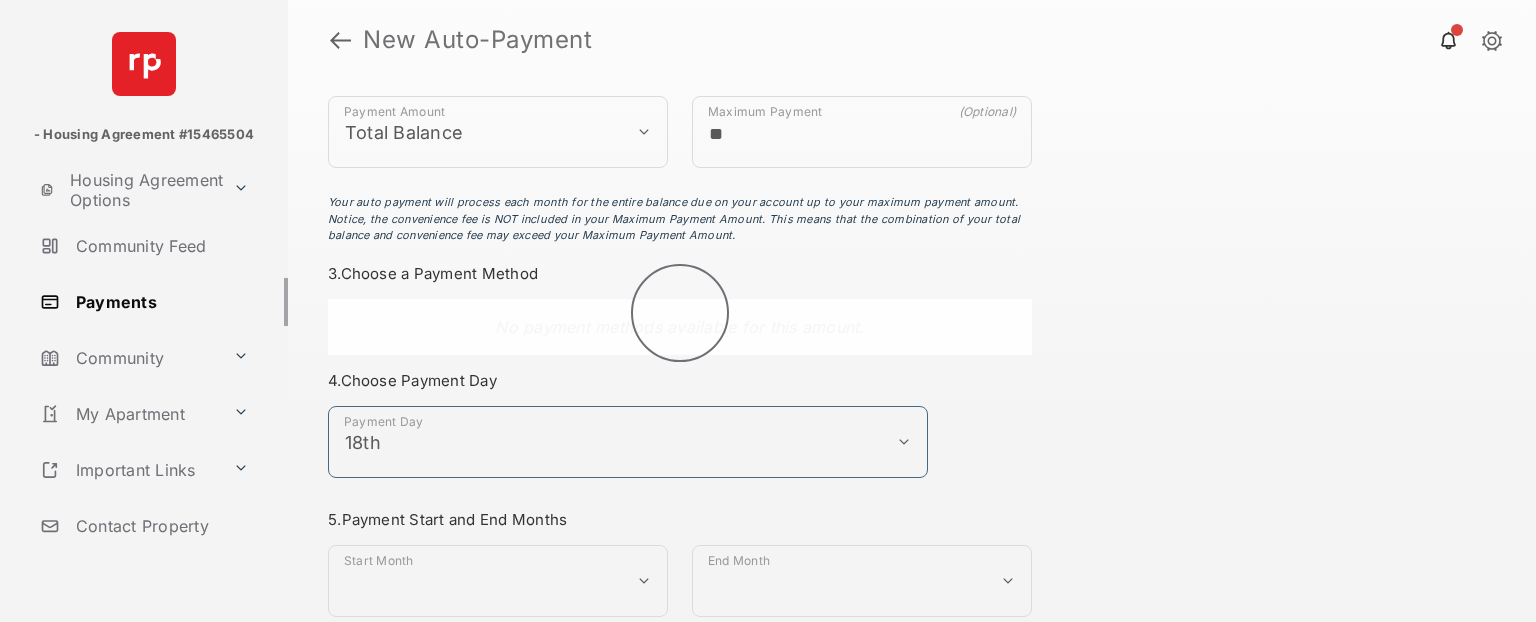 scroll, scrollTop: 465, scrollLeft: 0, axis: vertical 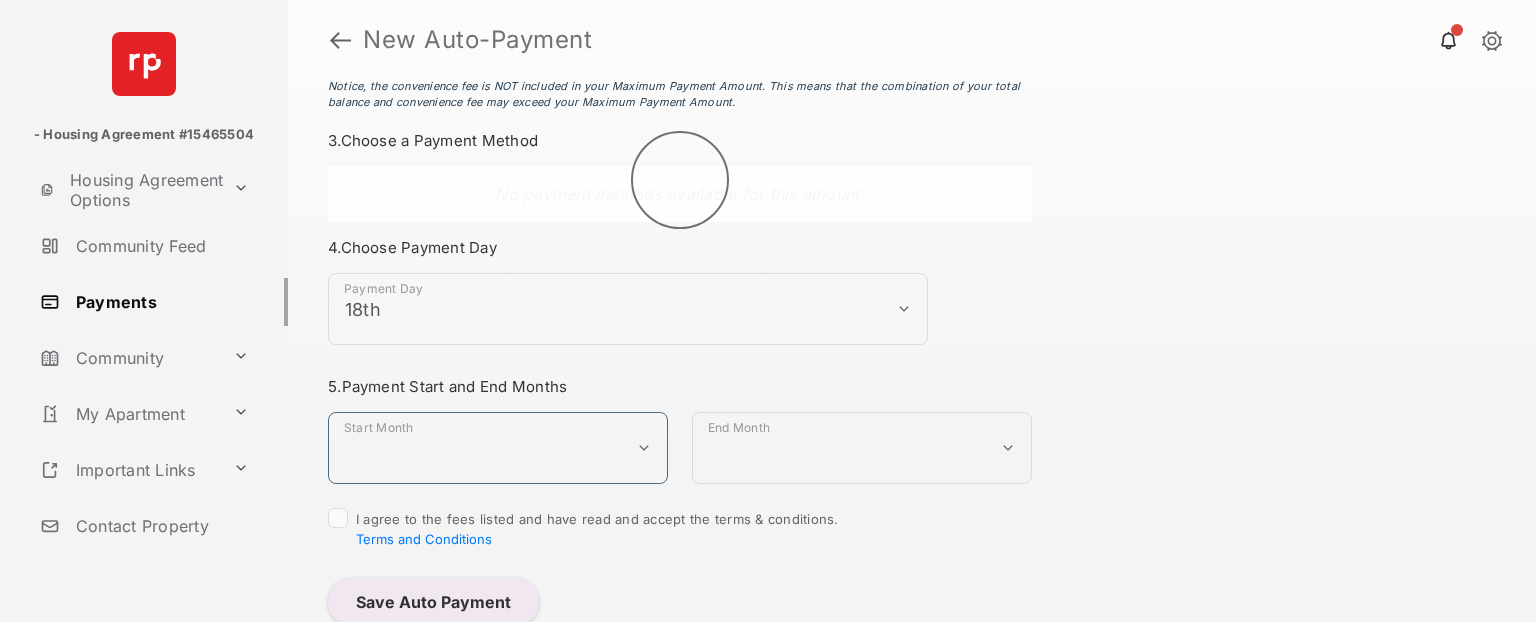 click on "**********" at bounding box center (498, 448) 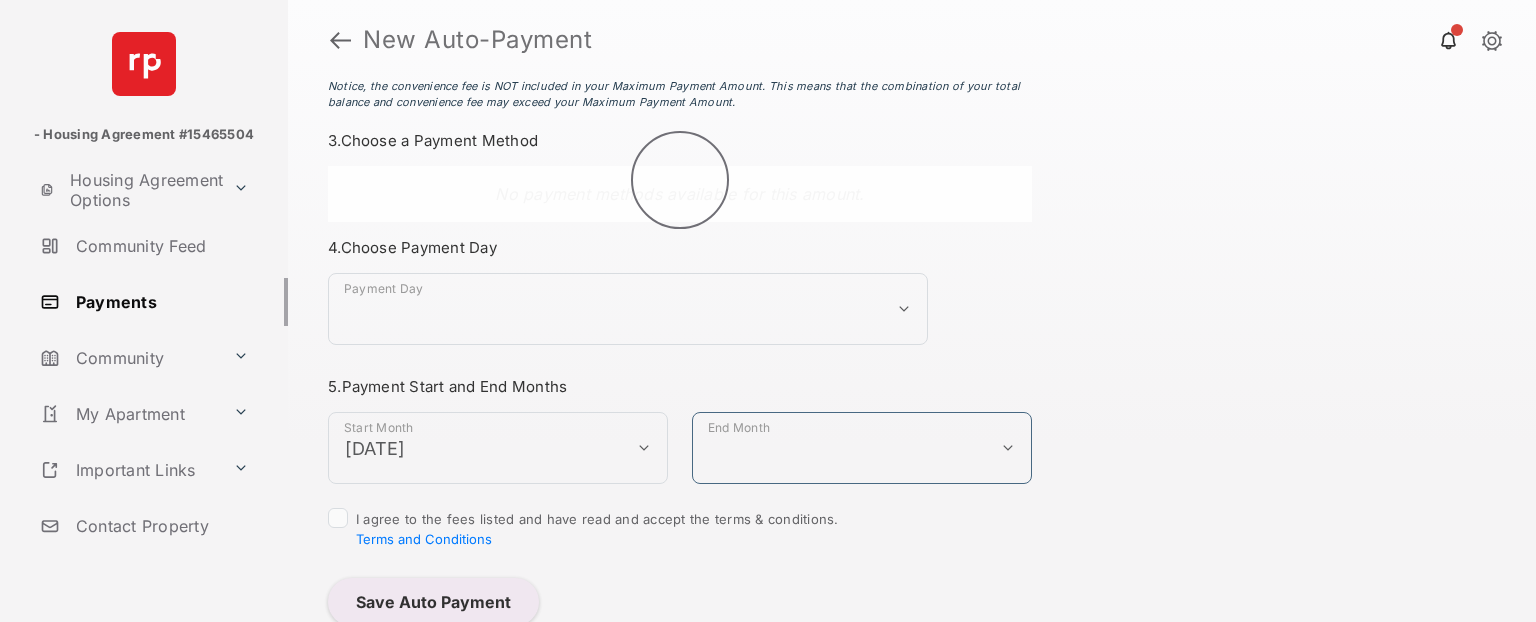 click on "**********" at bounding box center (862, 448) 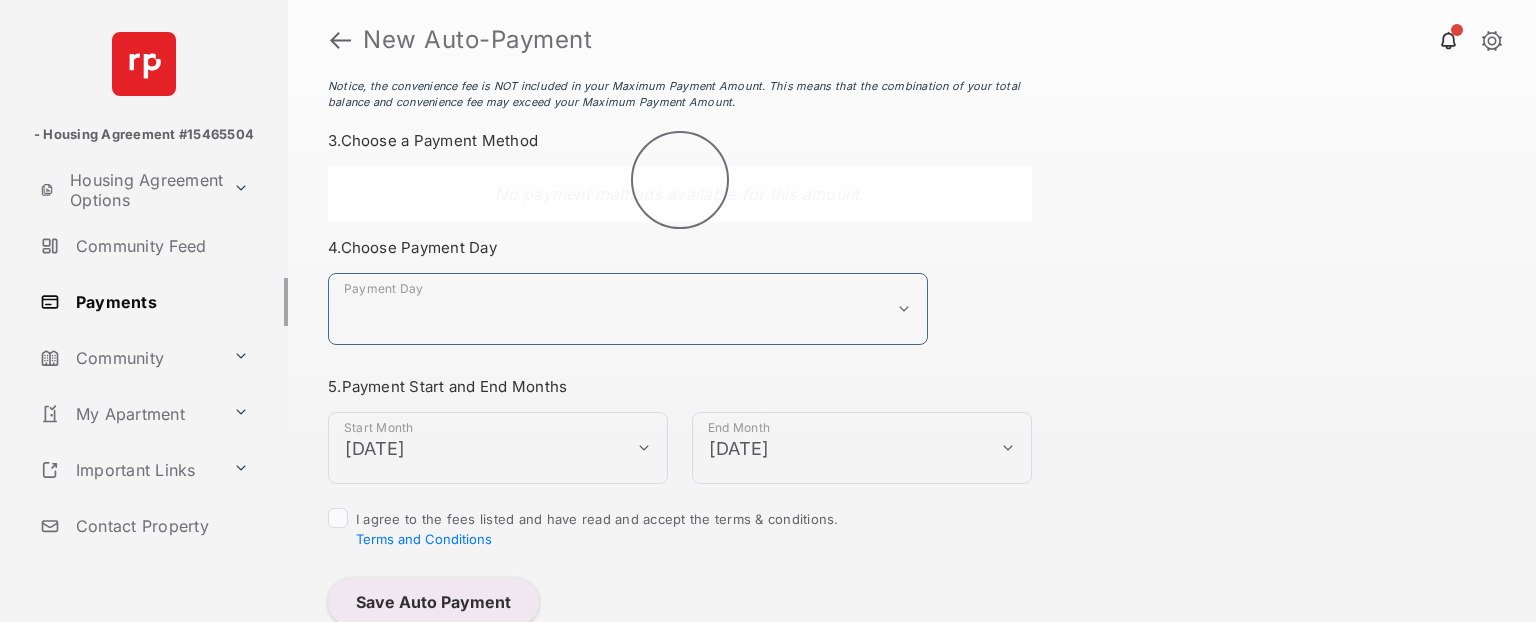 click on "**********" at bounding box center (628, 309) 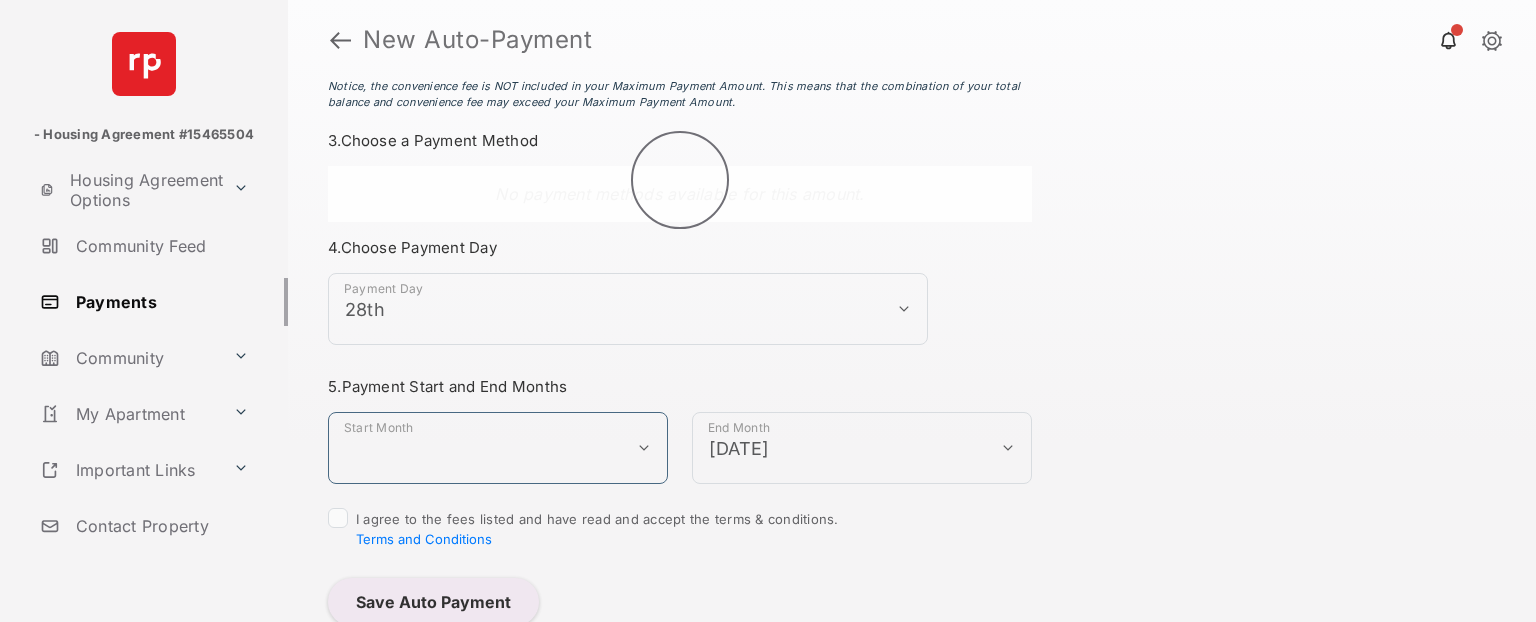 click on "**********" at bounding box center [498, 448] 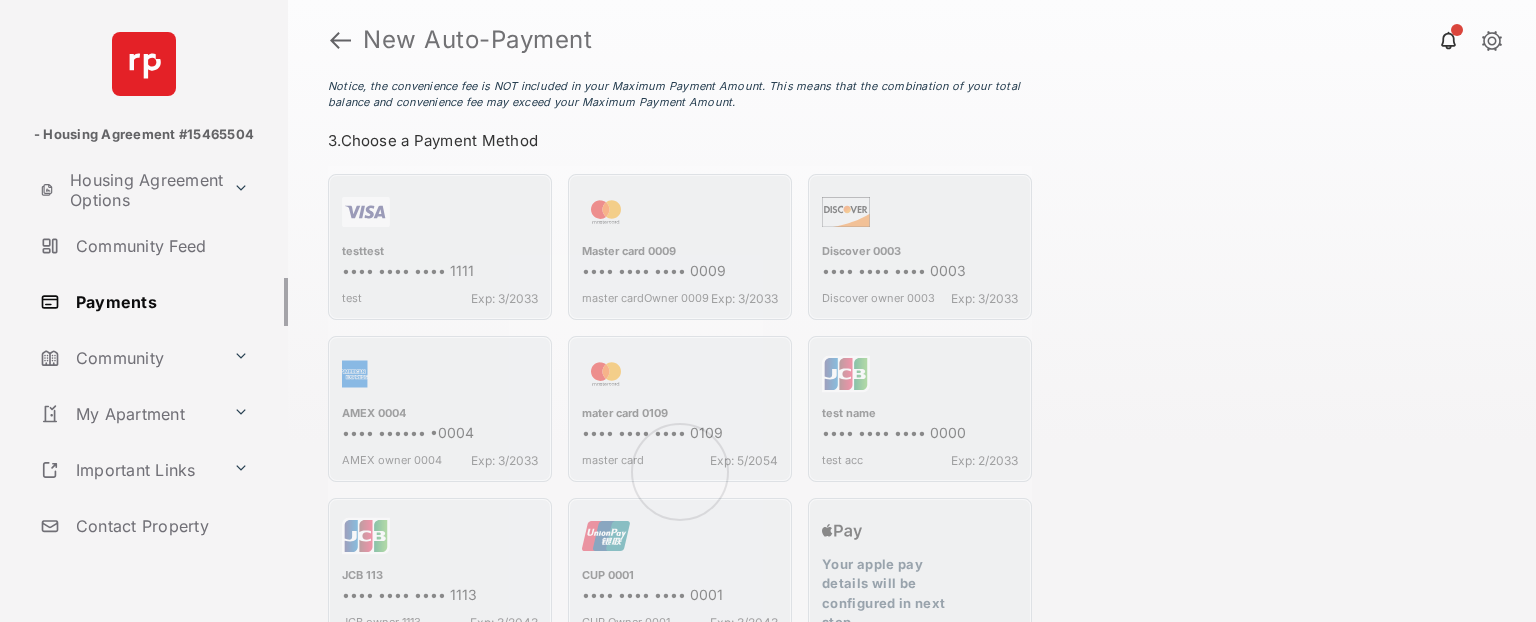 scroll, scrollTop: 546, scrollLeft: 0, axis: vertical 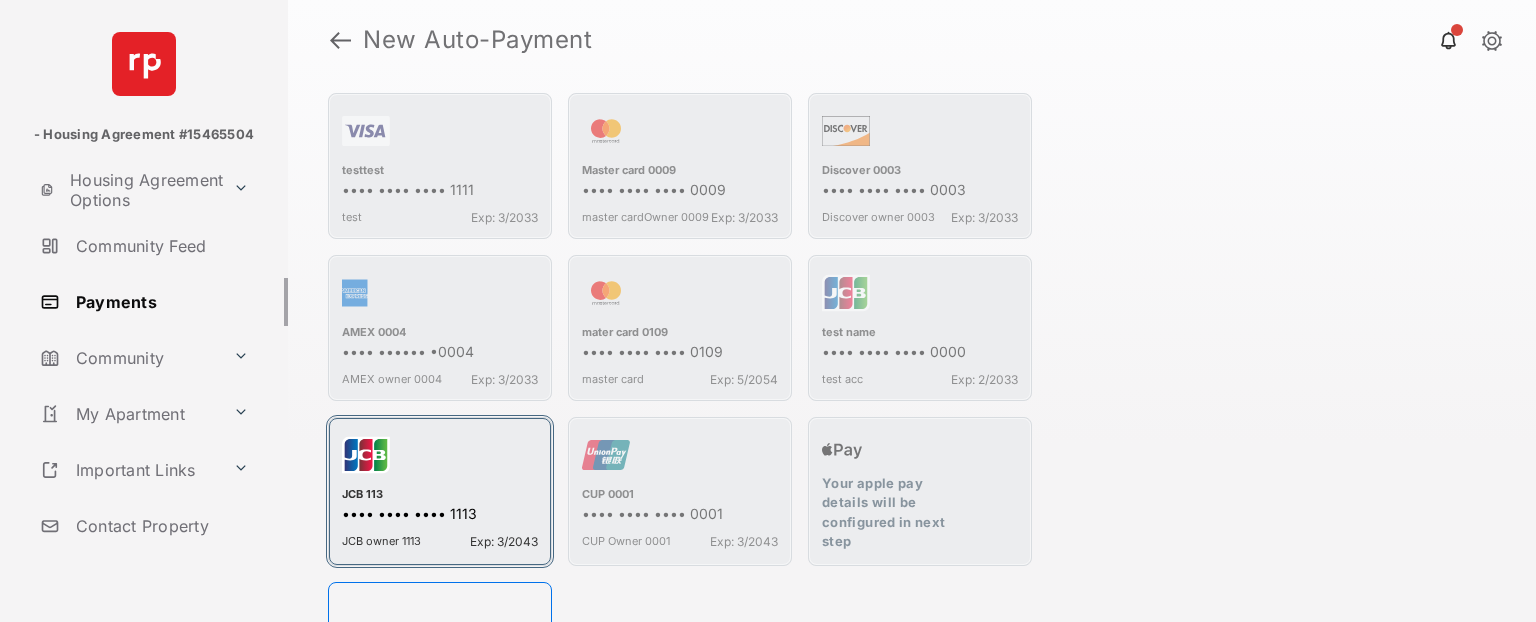 click at bounding box center (440, 459) 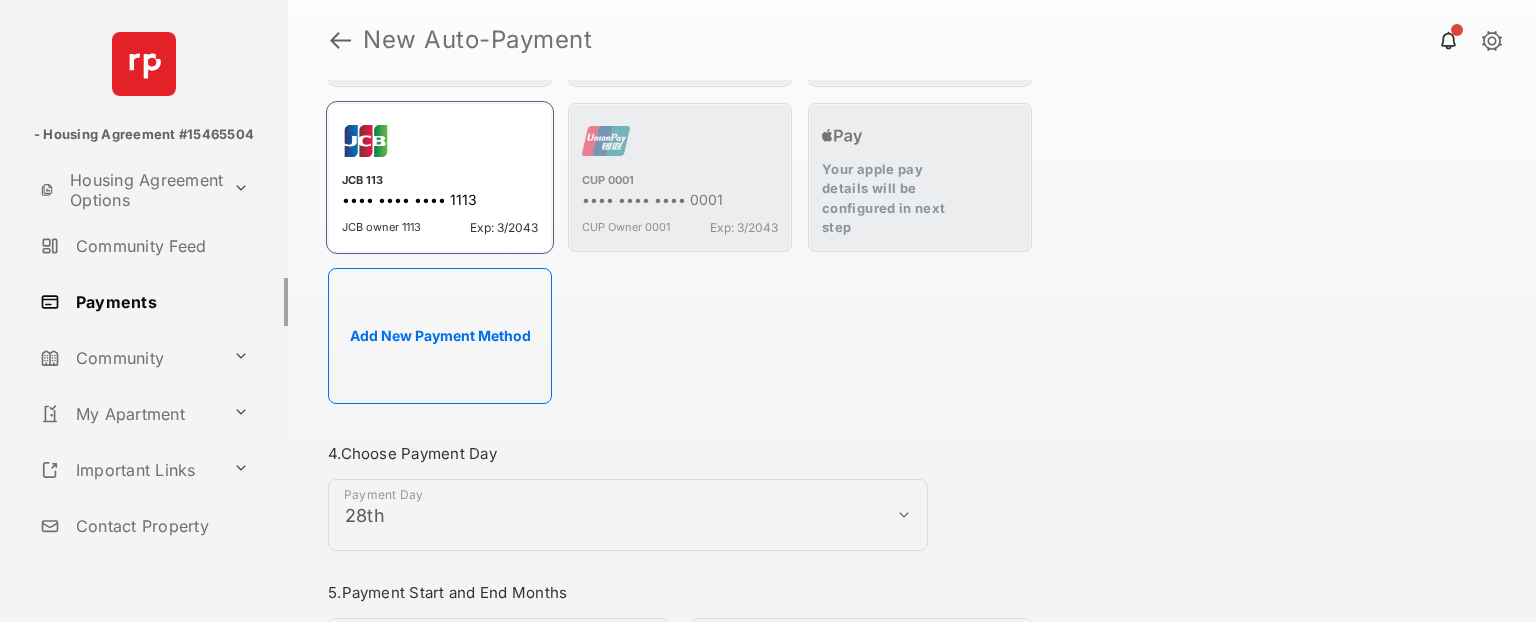 scroll, scrollTop: 1009, scrollLeft: 0, axis: vertical 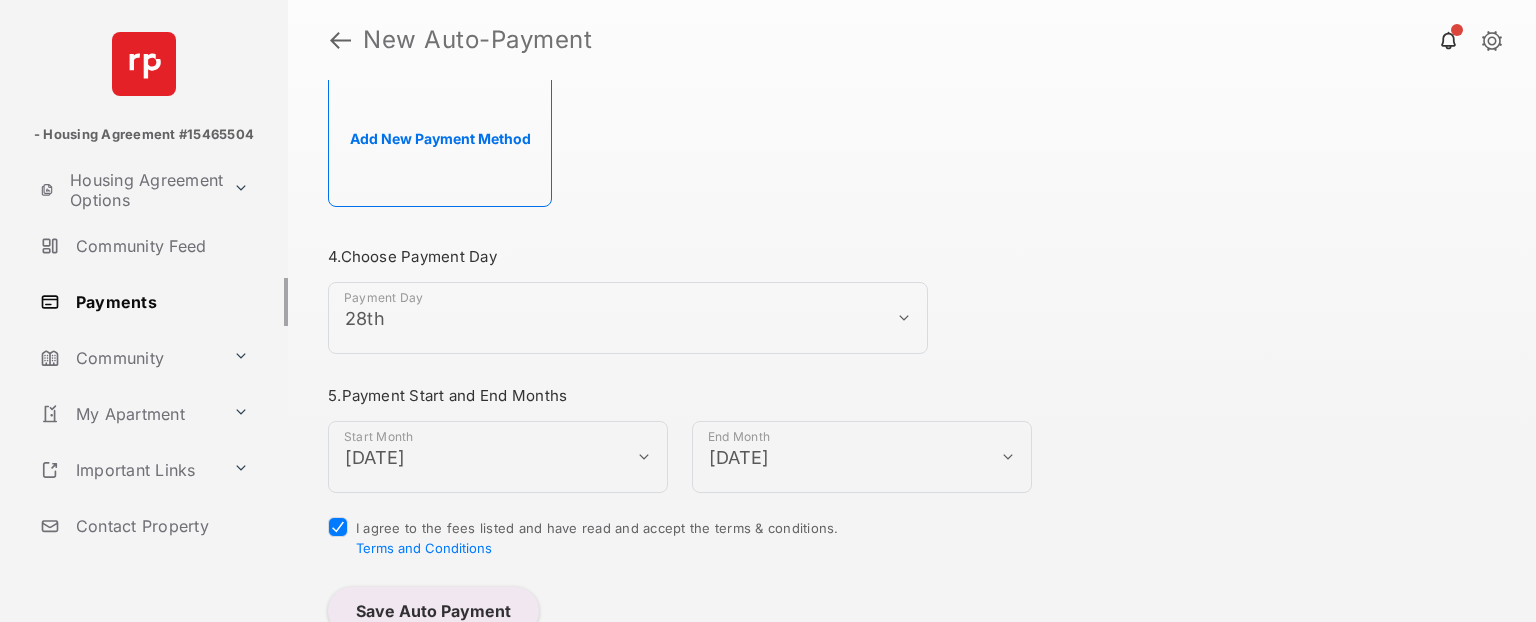 click on "Save Auto Payment" at bounding box center (433, 611) 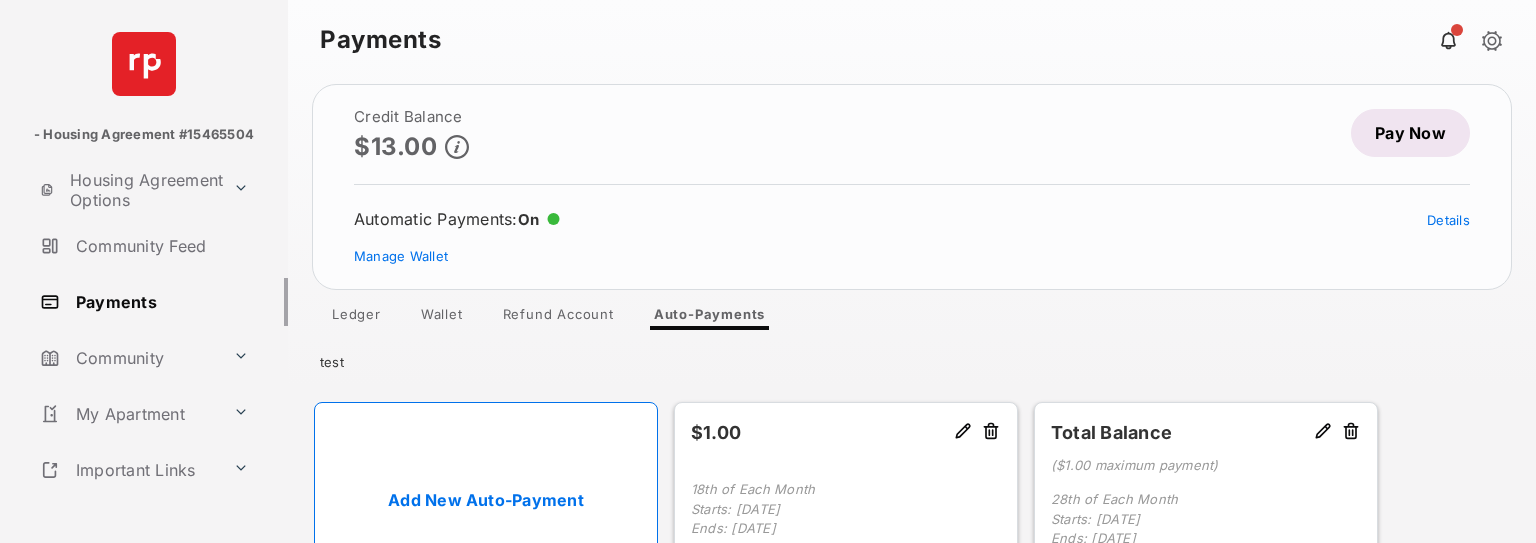 scroll, scrollTop: 99, scrollLeft: 0, axis: vertical 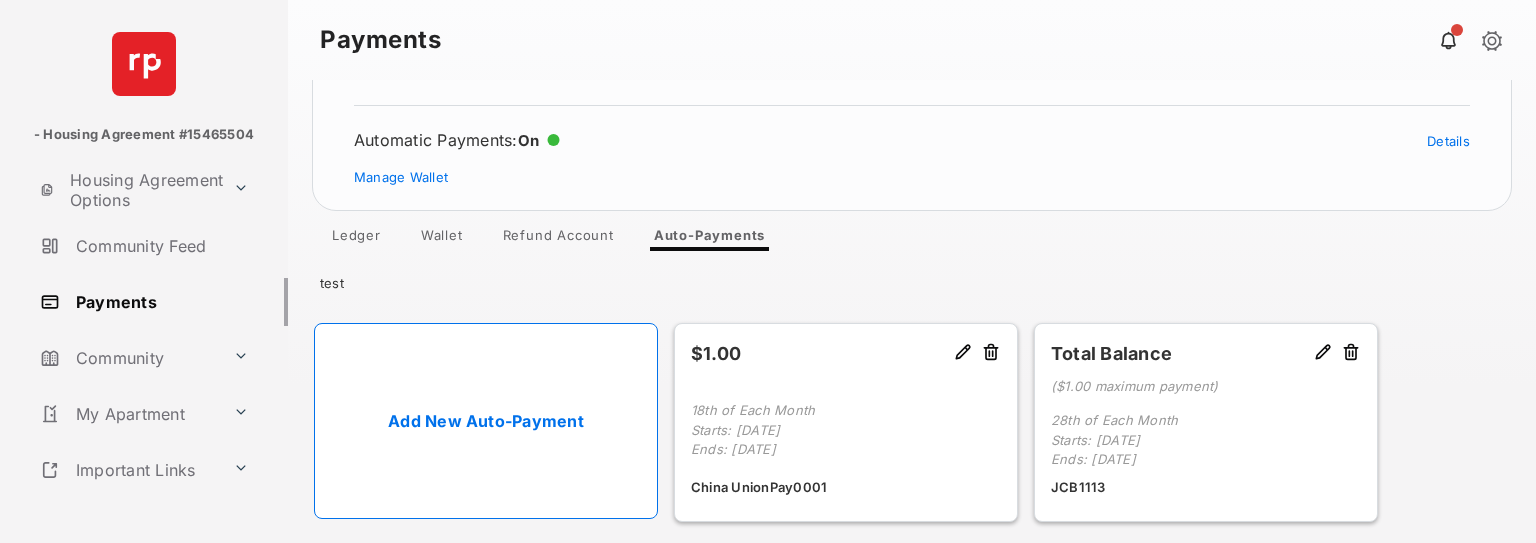 click on "Refund Account" at bounding box center [558, 239] 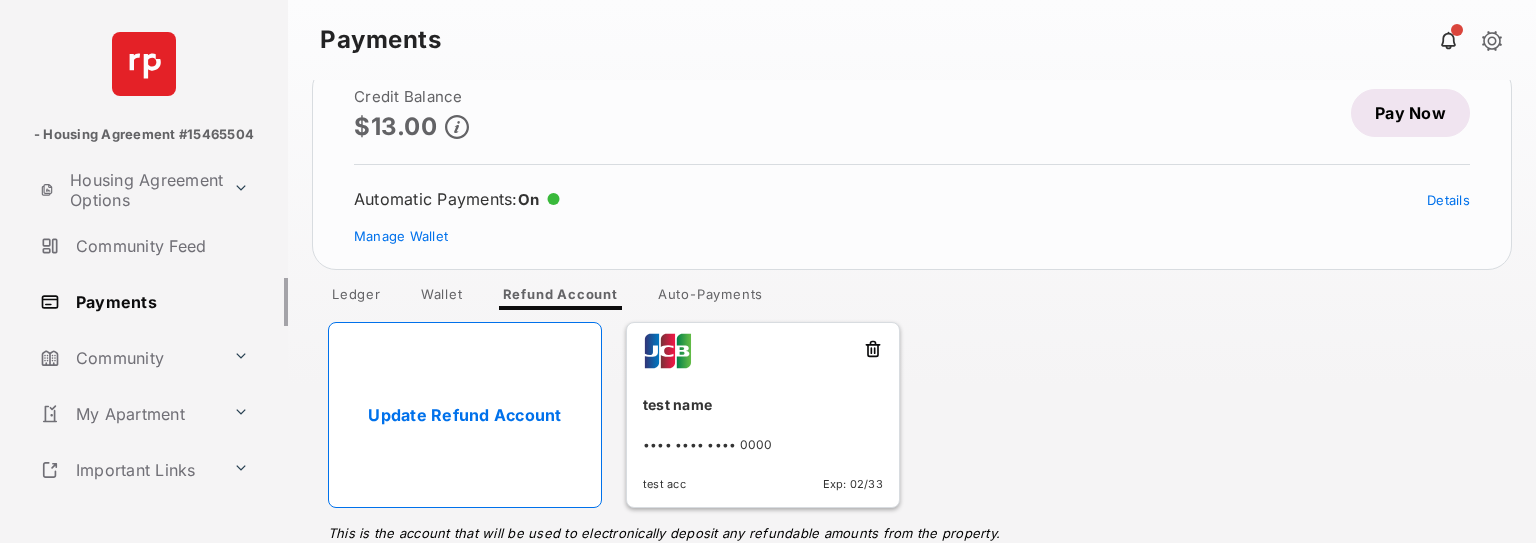 scroll, scrollTop: 37, scrollLeft: 0, axis: vertical 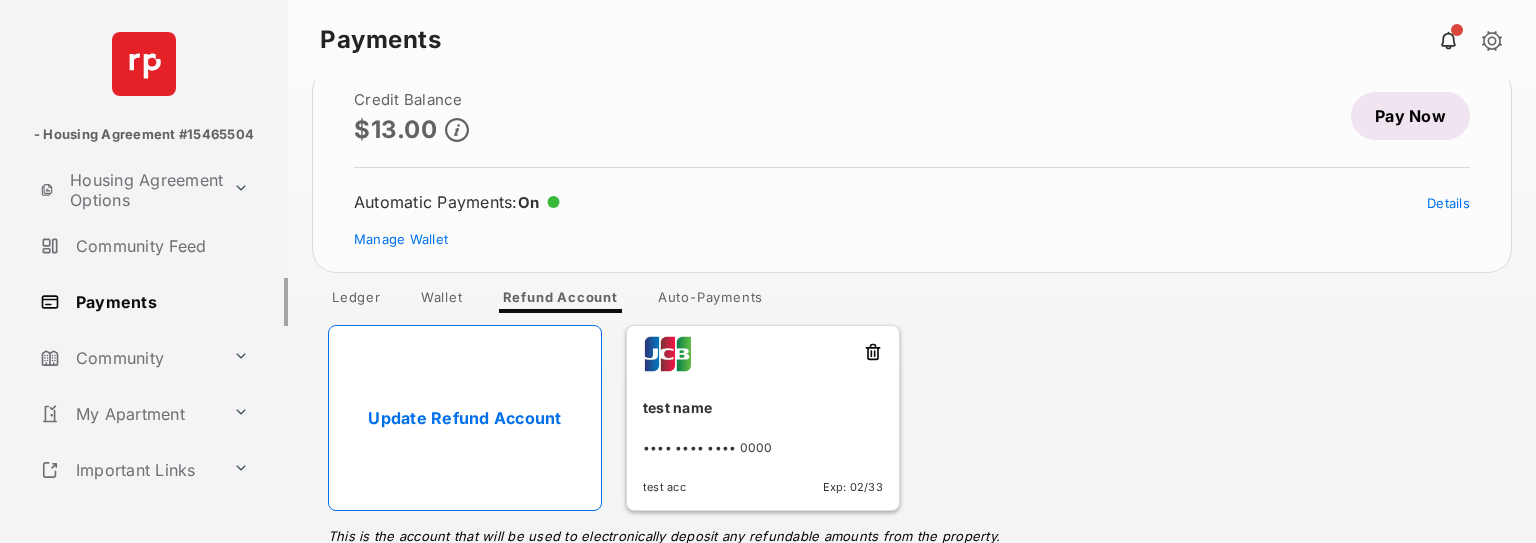 click on "Wallet" at bounding box center [442, 301] 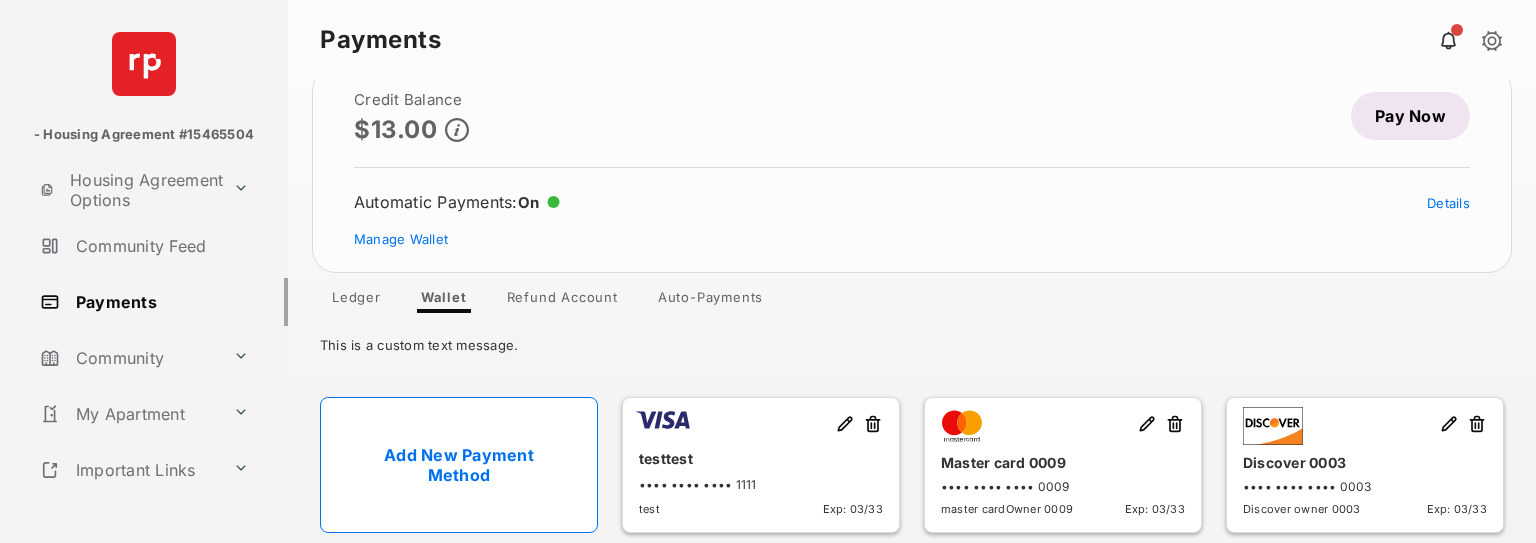 click on "Ledger" at bounding box center (356, 301) 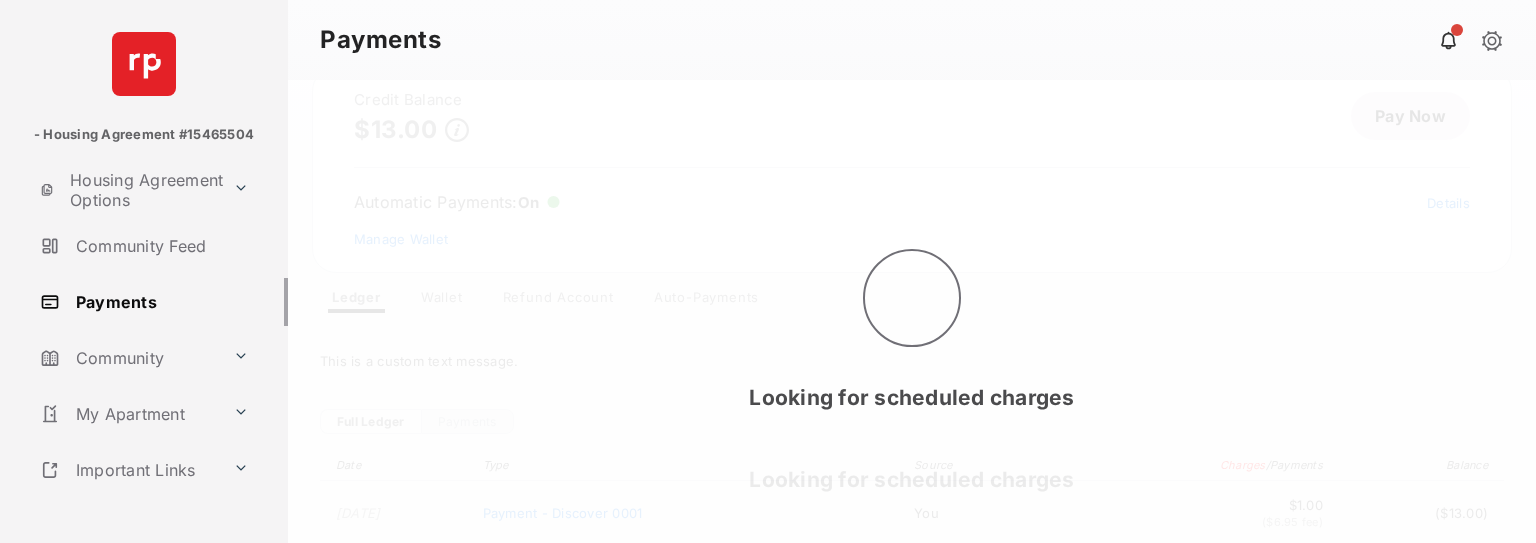 click on "Community" at bounding box center (128, 358) 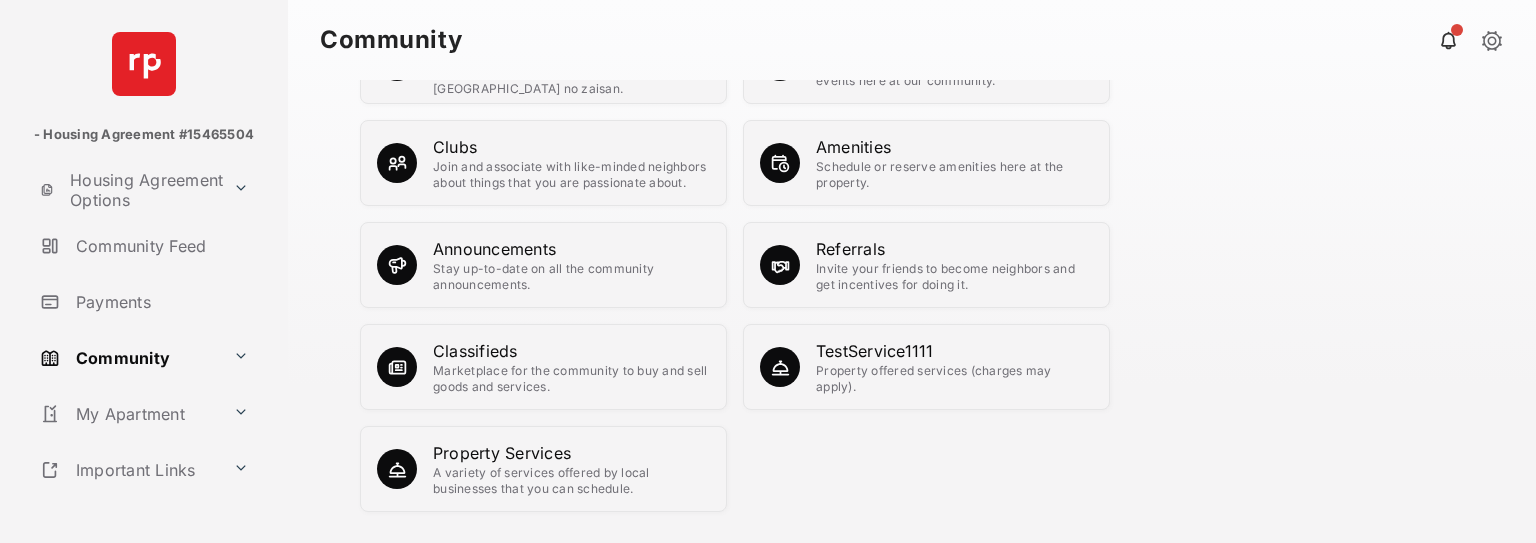 scroll, scrollTop: 176, scrollLeft: 0, axis: vertical 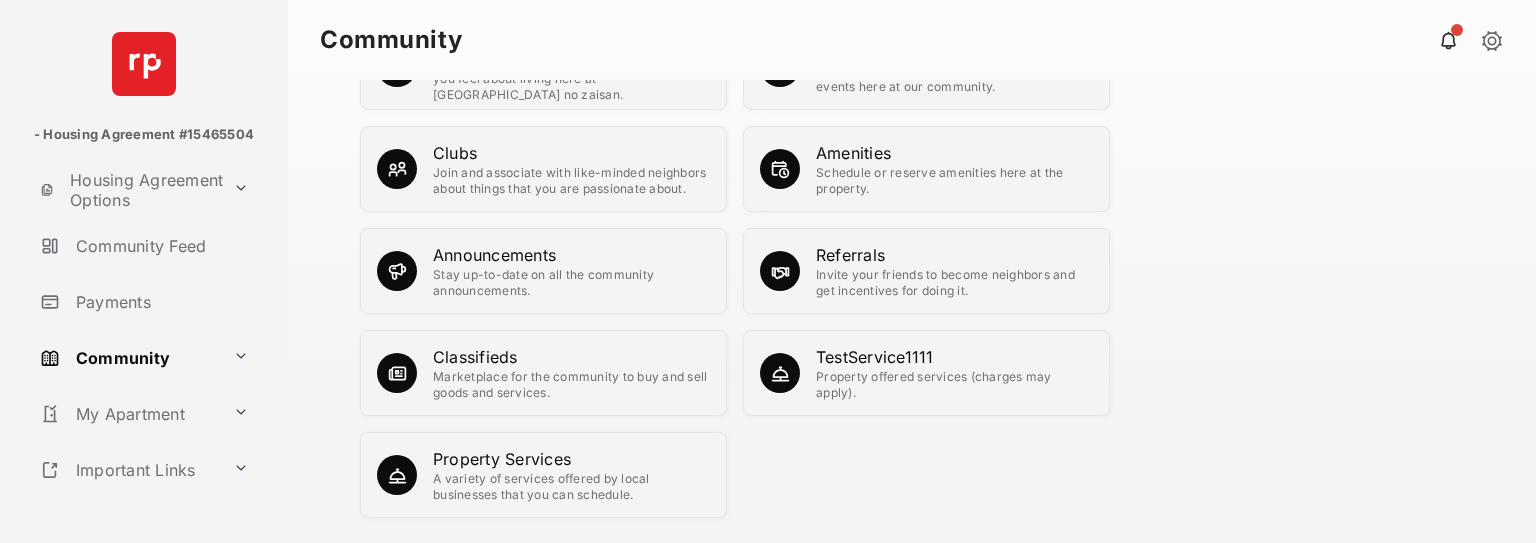 click on "Amenities" at bounding box center [954, 153] 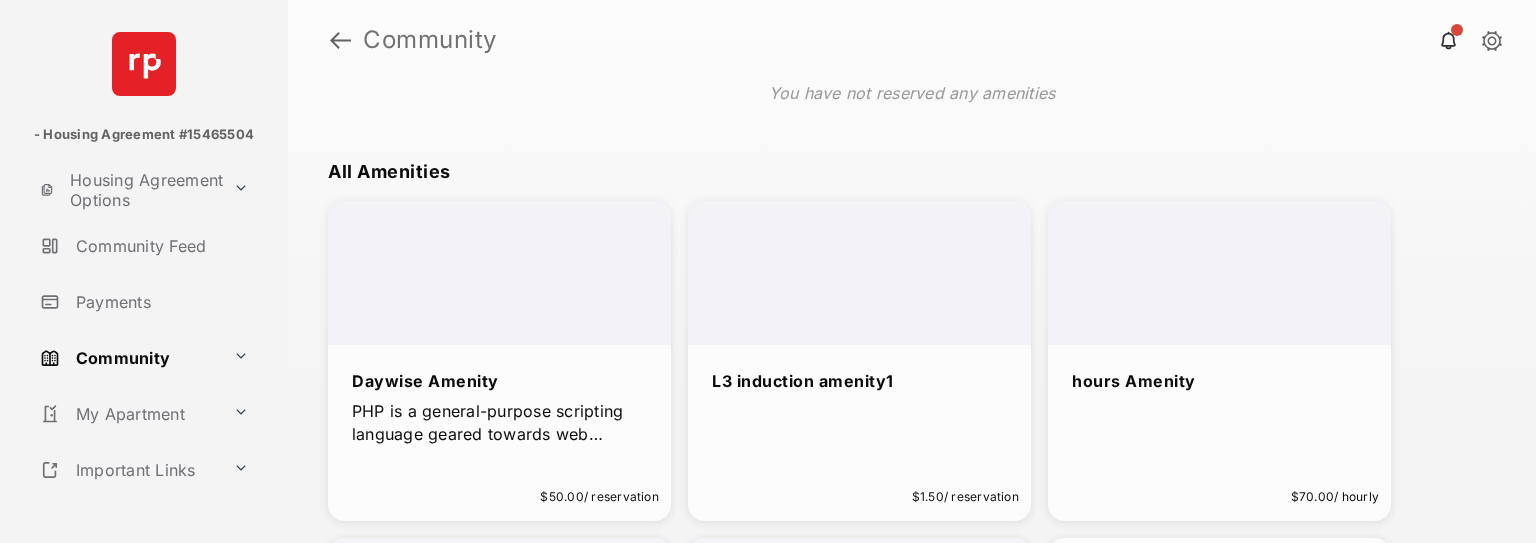 scroll, scrollTop: 224, scrollLeft: 0, axis: vertical 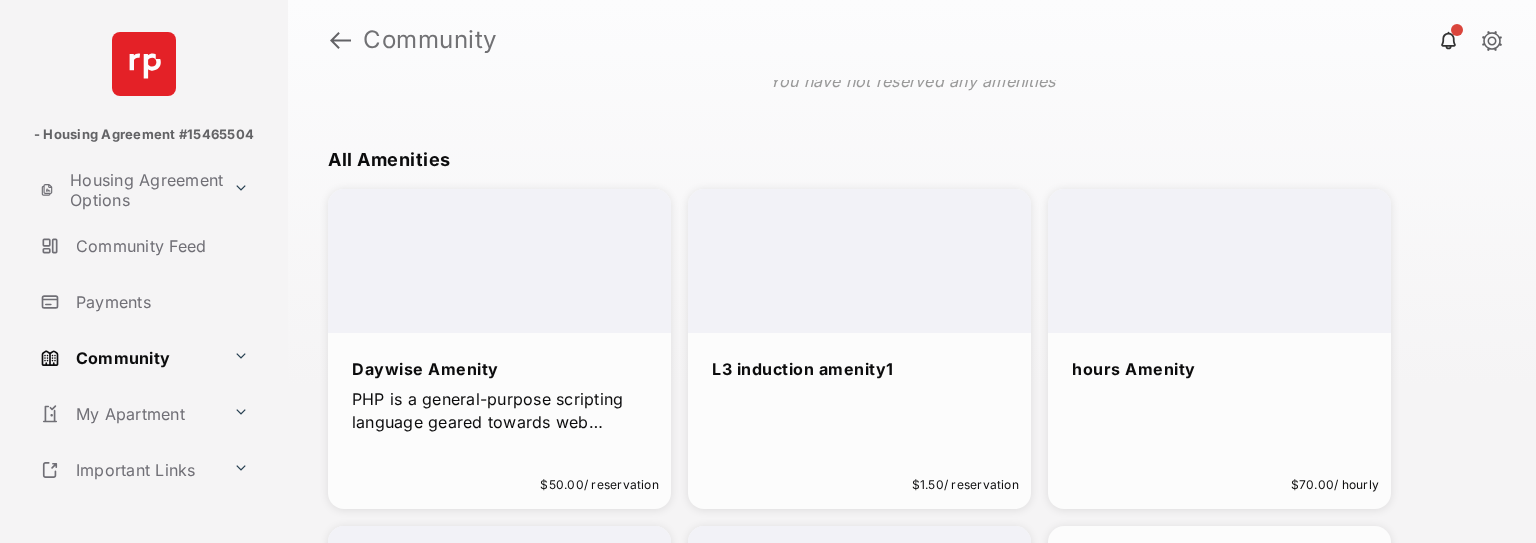 click on "Daywise Amenity PHP is a general-purpose scripting language geared towards web development. It was originally created by [DEMOGRAPHIC_DATA] programmer [PERSON_NAME] in [DATE] and released in [DATE]. The PHP reference imple $50.00 / reservation" at bounding box center [499, 398] 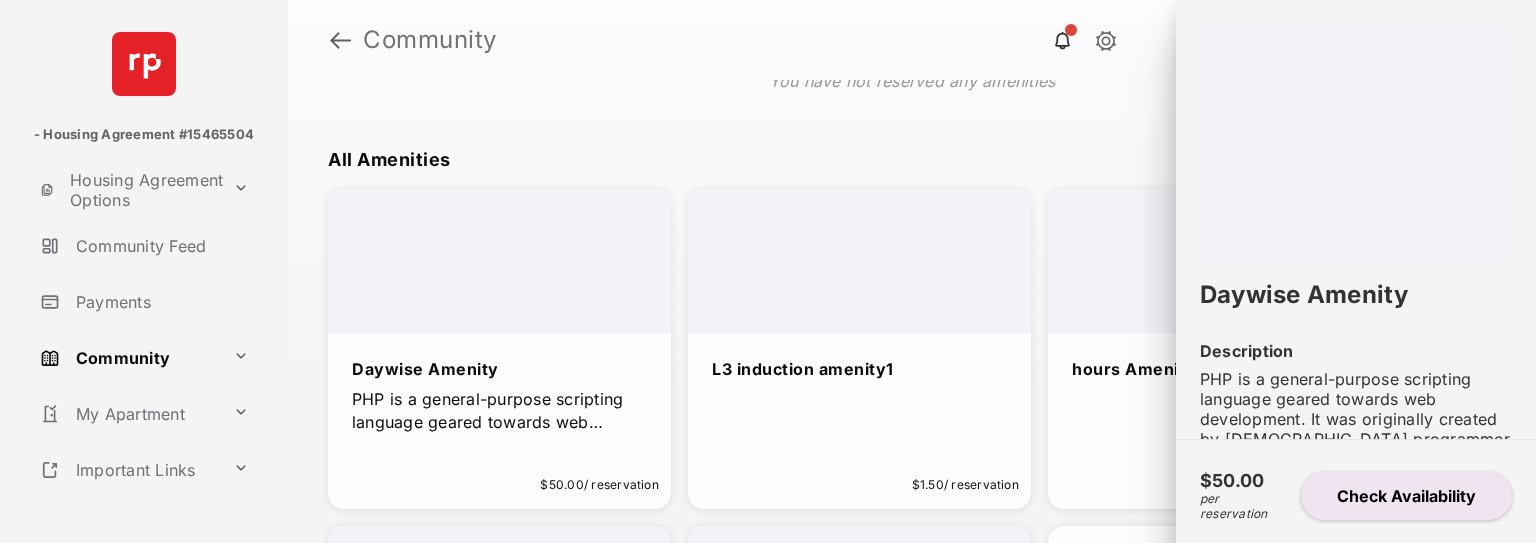 click on "$50.00 per reservation Check Availability" at bounding box center (1356, 491) 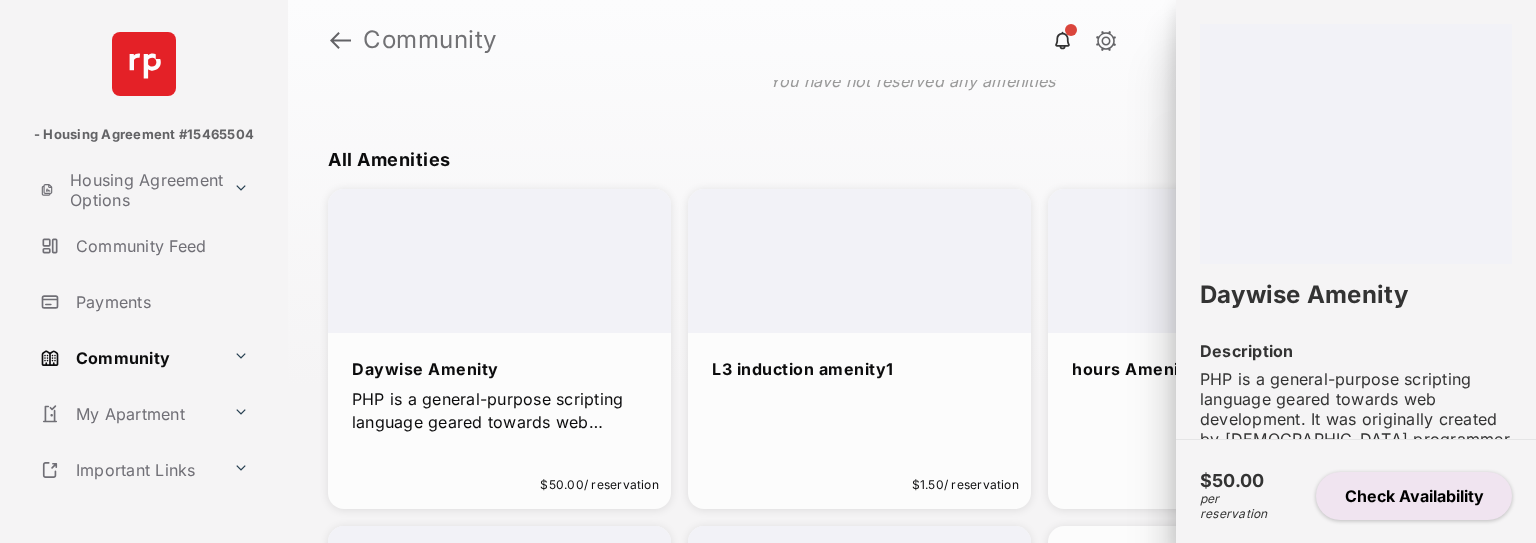 click on "Check Availability" at bounding box center [1414, 496] 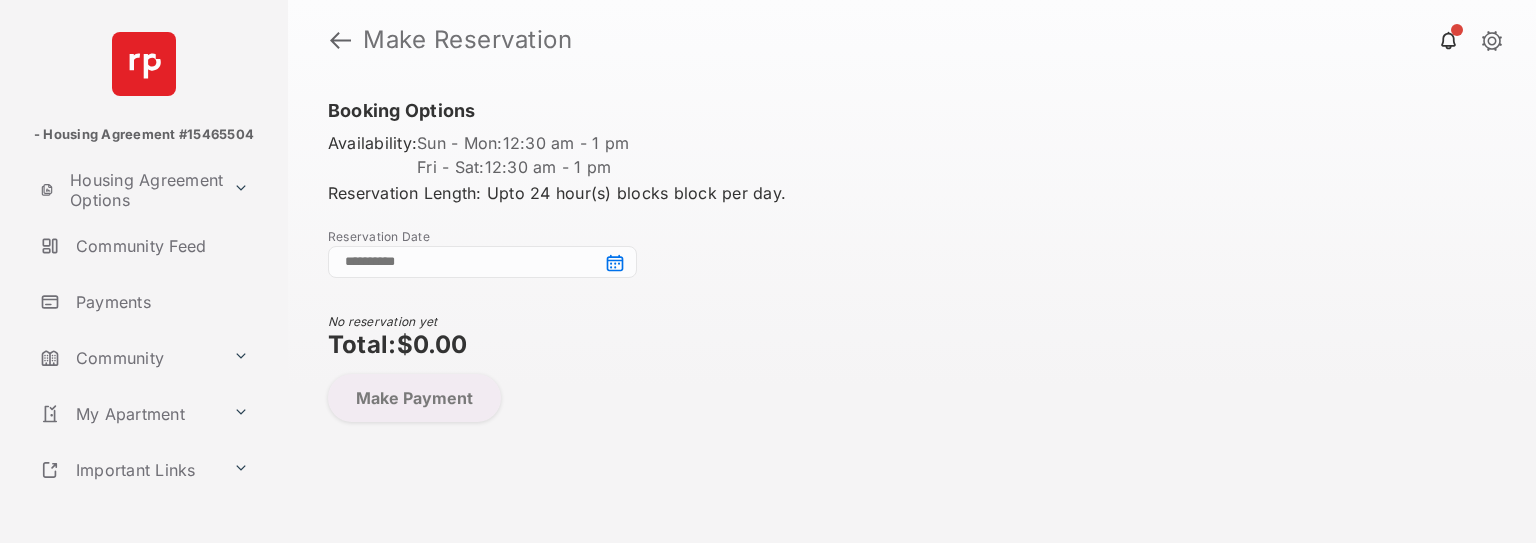 click at bounding box center (482, 262) 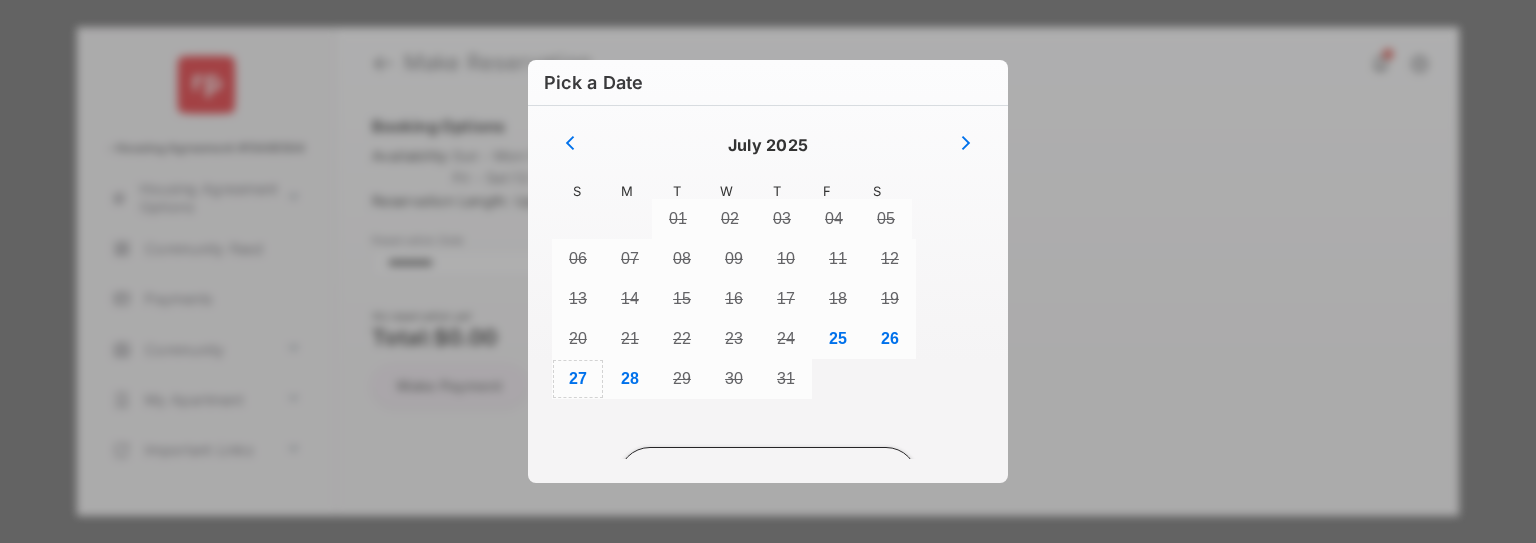 click on "27" at bounding box center [578, 379] 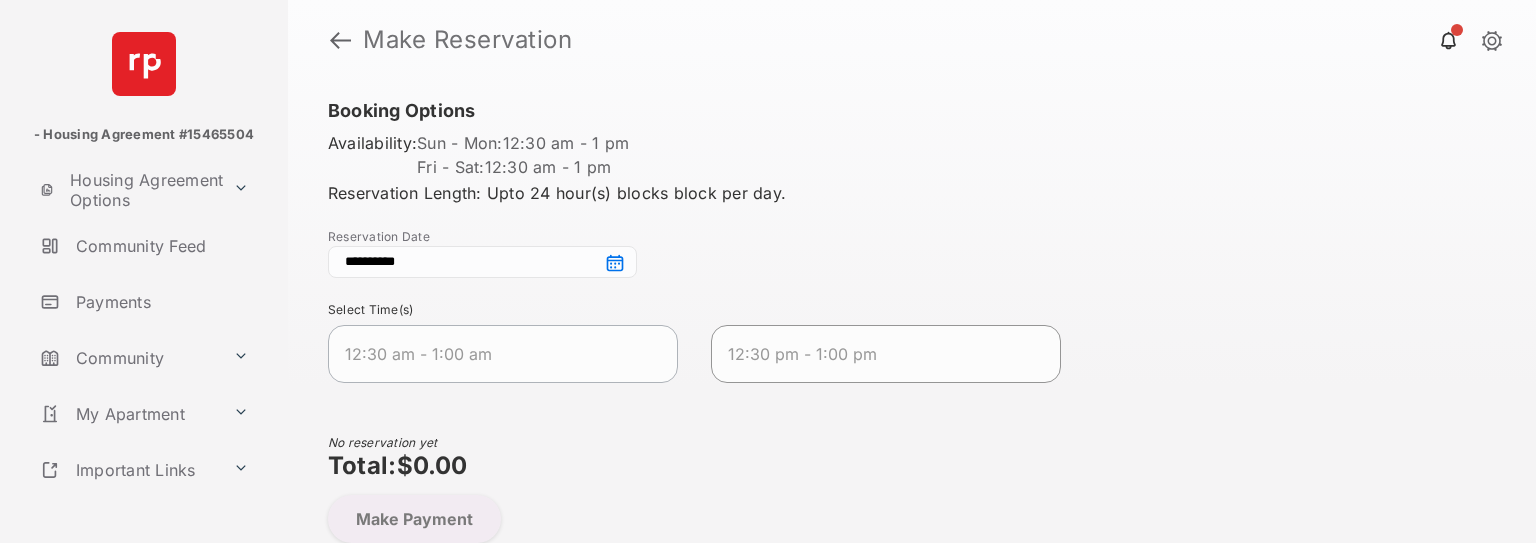 click on "12:30 pm - 1:00 pm" at bounding box center [870, 354] 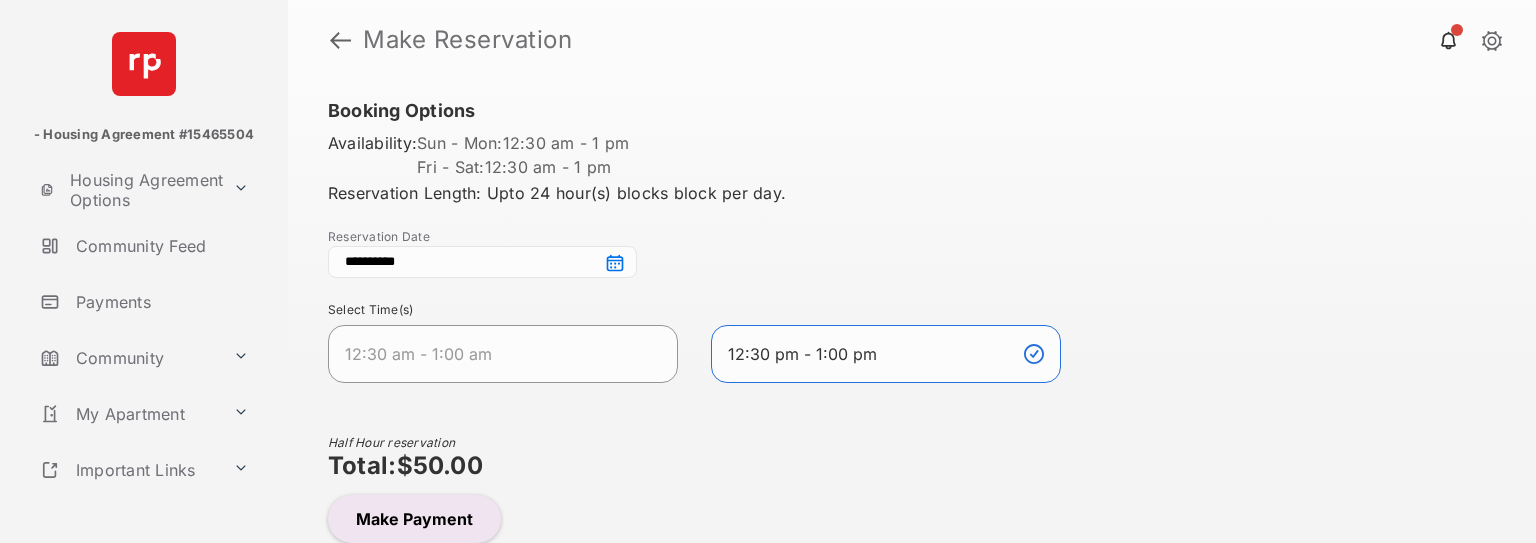 click on "12:30 am - 1:00 am" at bounding box center (503, 354) 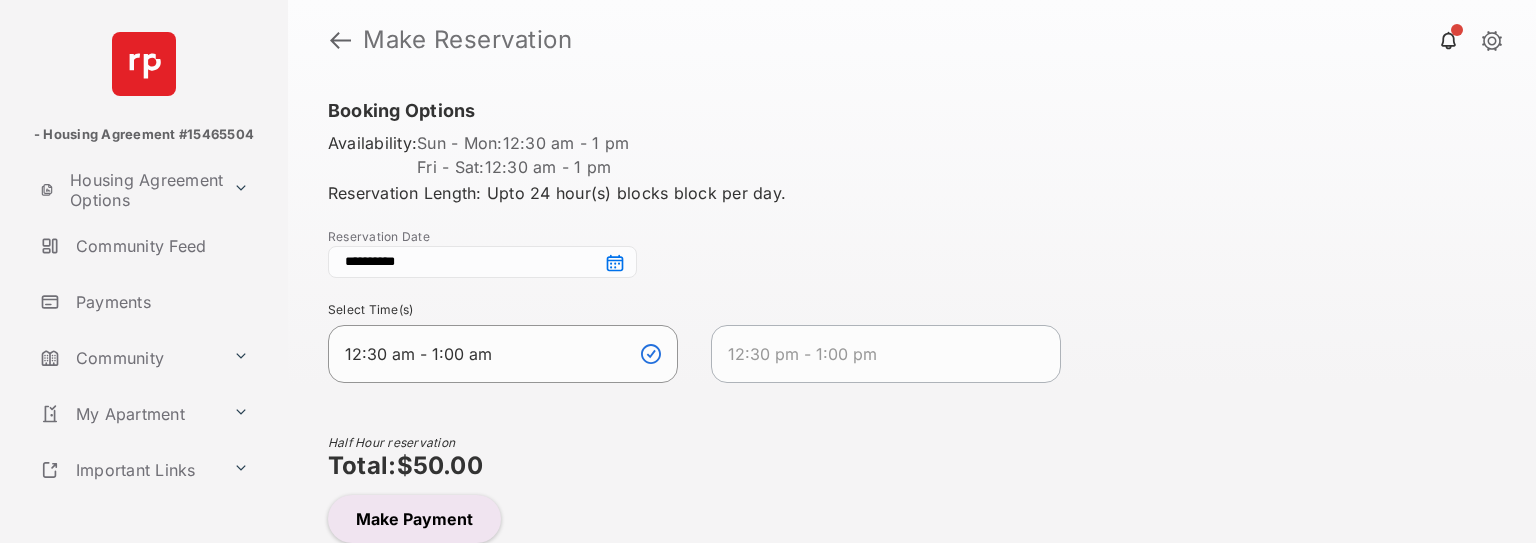 scroll, scrollTop: 2, scrollLeft: 0, axis: vertical 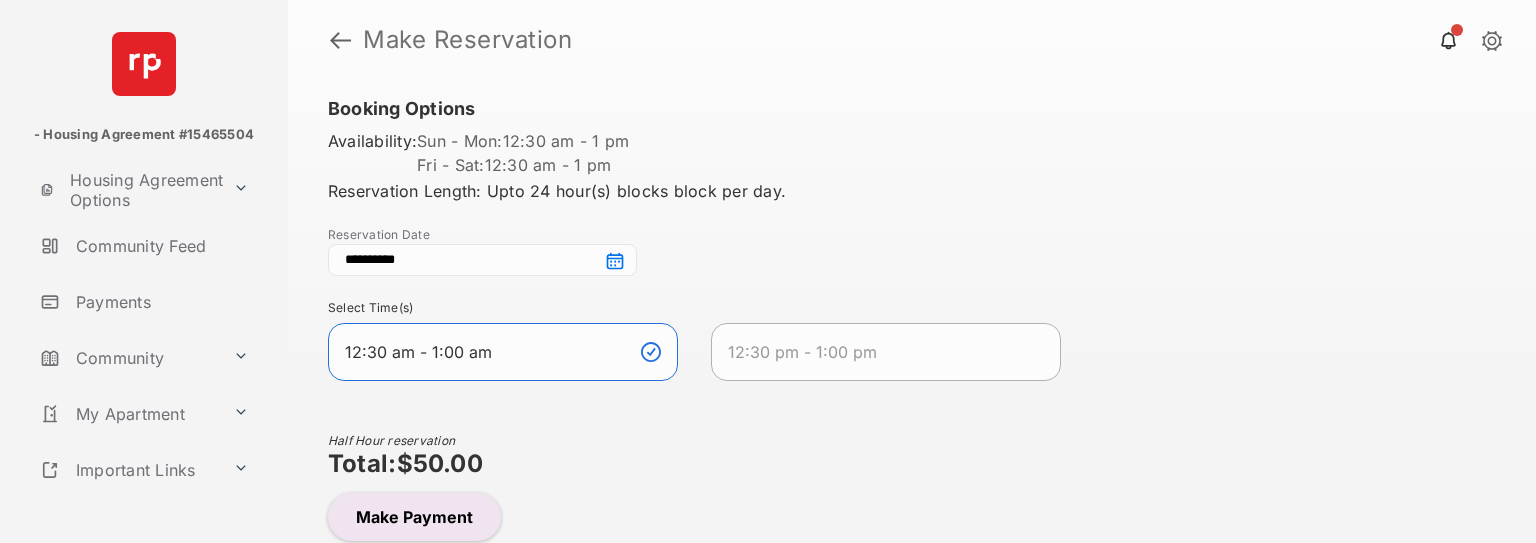 click on "Make Payment" at bounding box center [414, 517] 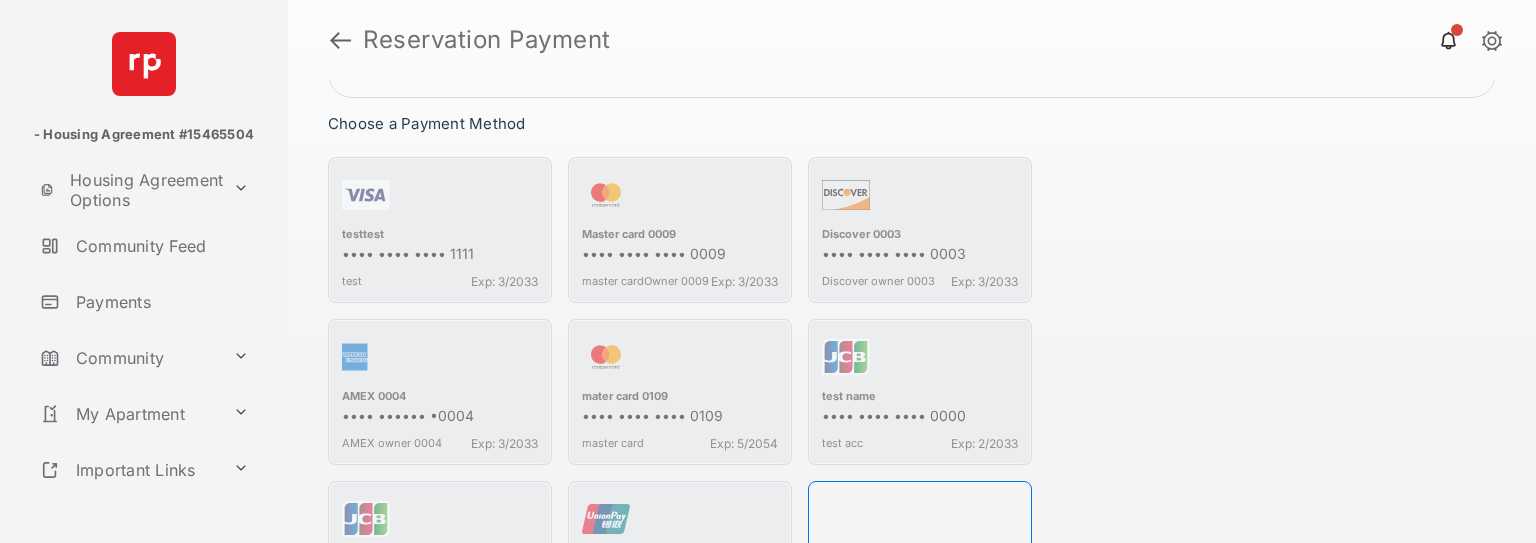 scroll, scrollTop: 196, scrollLeft: 0, axis: vertical 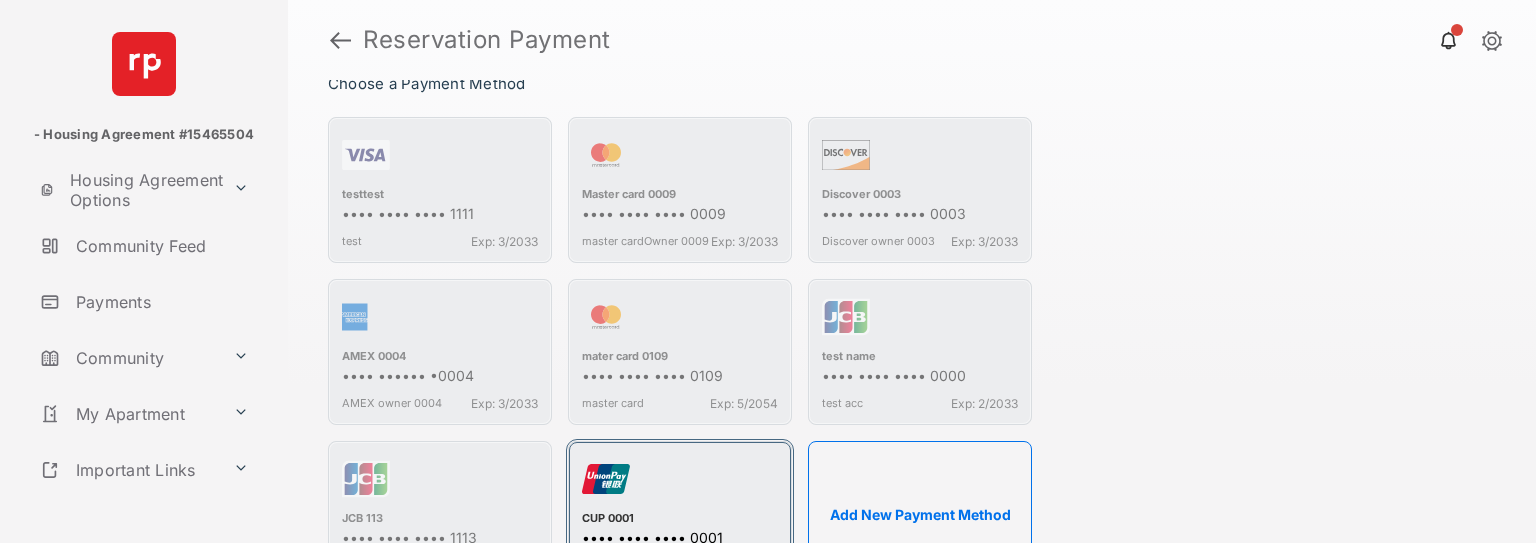 click at bounding box center [680, 483] 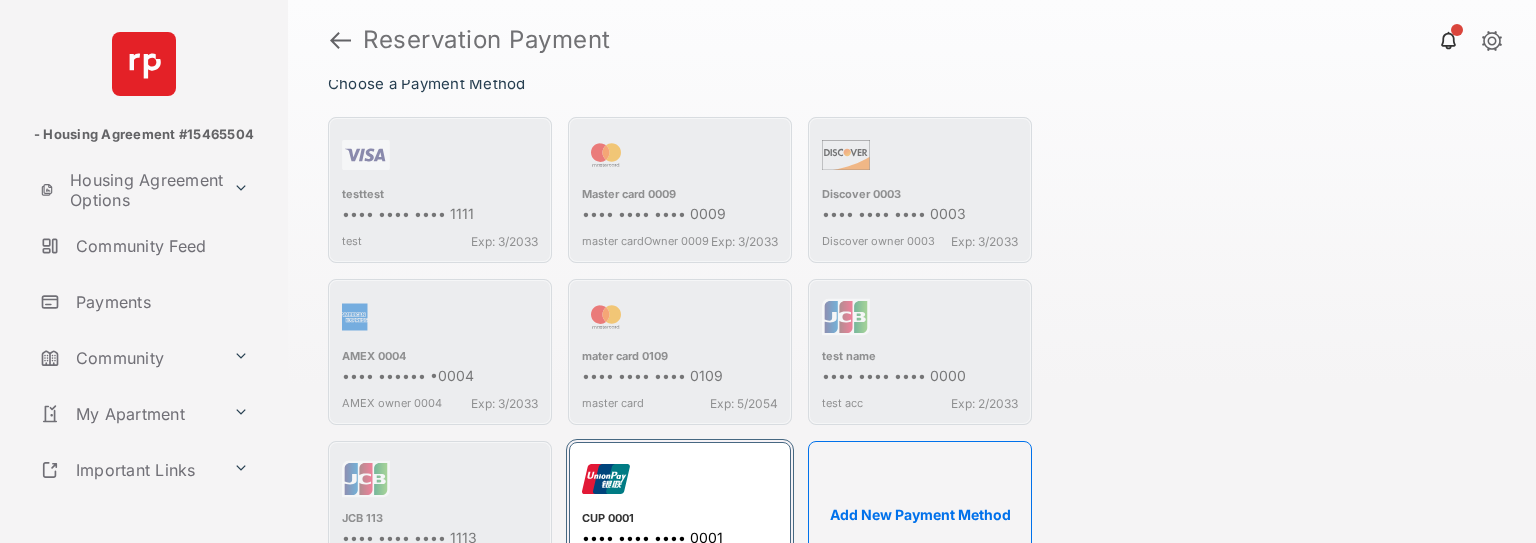 scroll, scrollTop: 397, scrollLeft: 0, axis: vertical 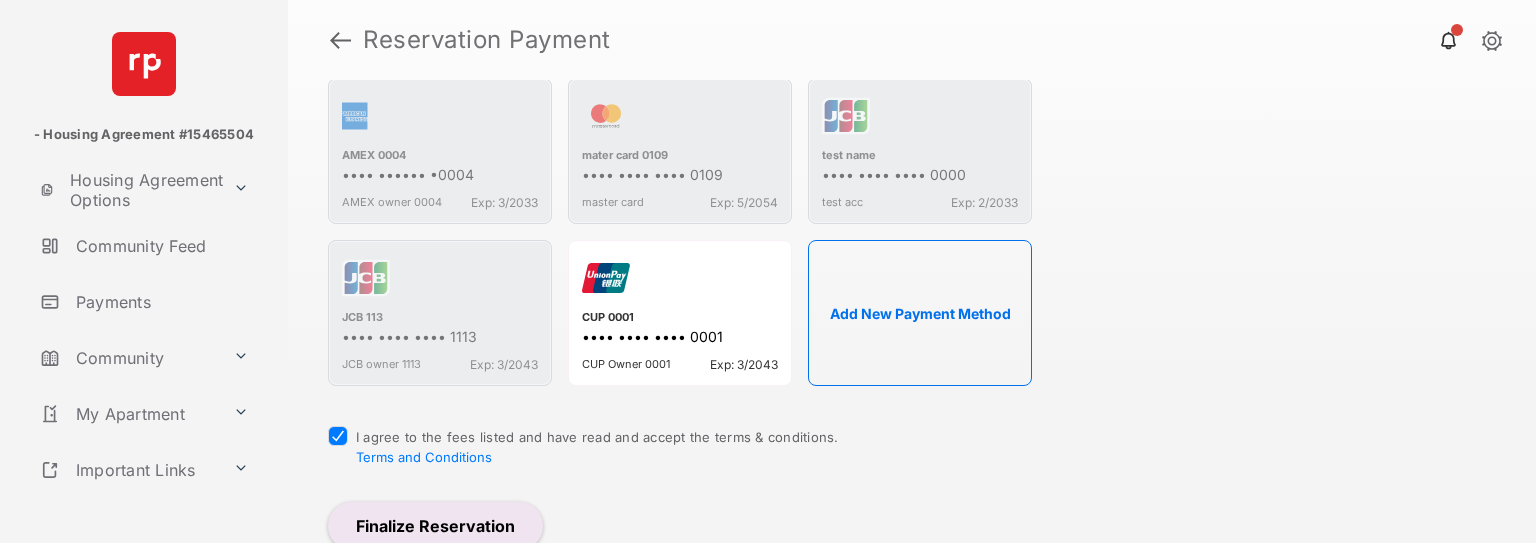 click on "Finalize Reservation" at bounding box center (435, 526) 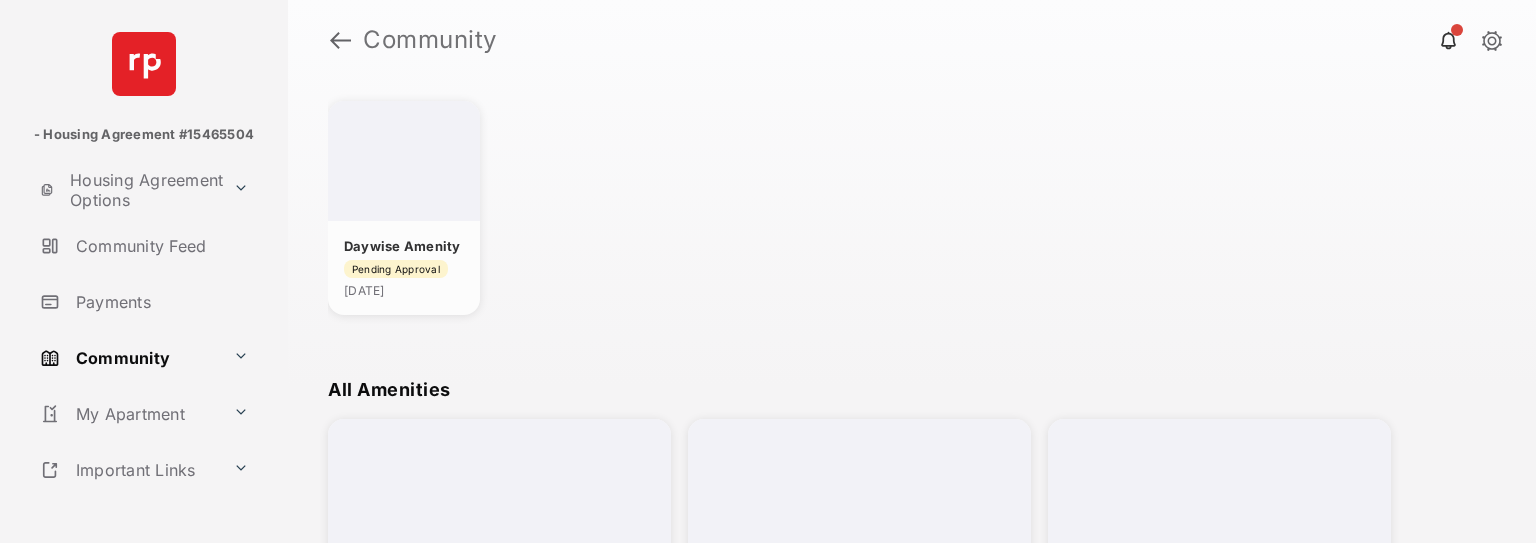 scroll, scrollTop: 194, scrollLeft: 0, axis: vertical 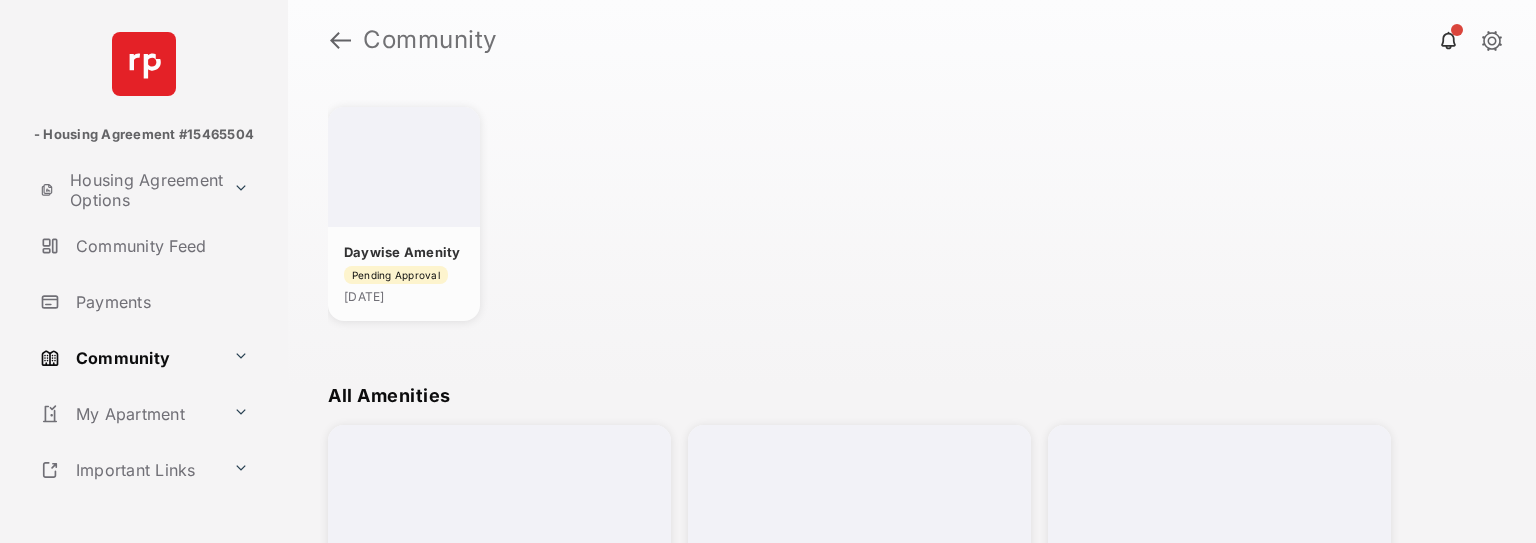 click at bounding box center [404, 167] 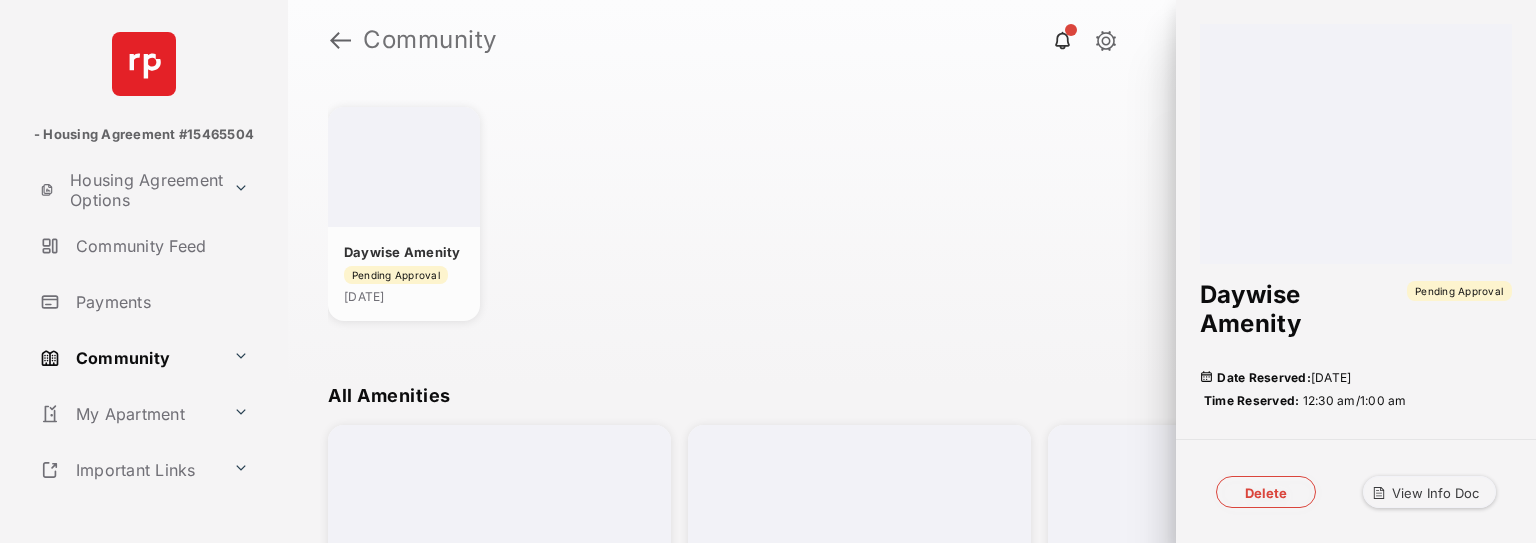 click on "View Info Doc" at bounding box center (1429, 492) 